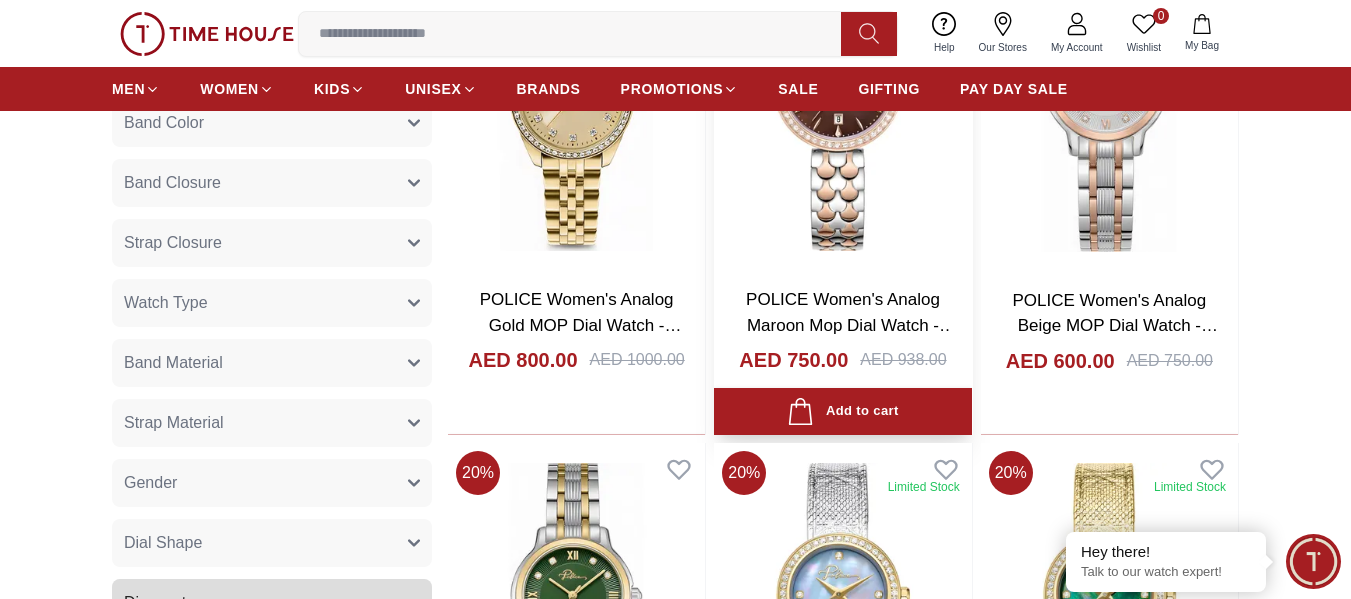 scroll, scrollTop: 1100, scrollLeft: 0, axis: vertical 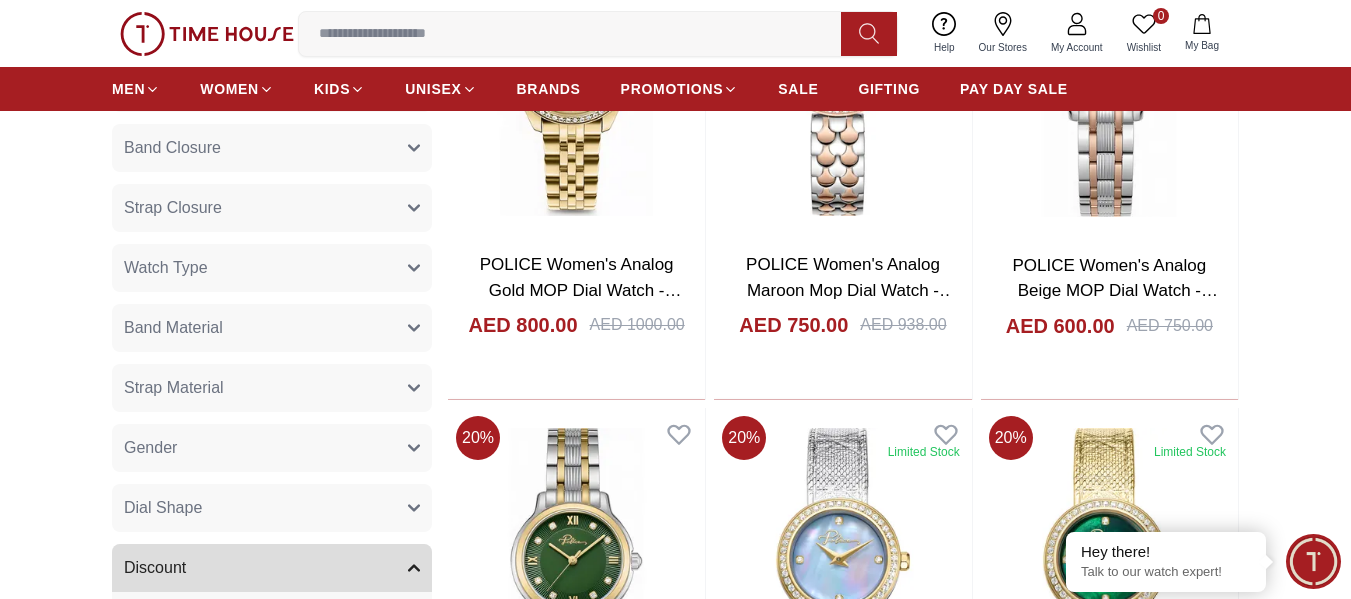 click 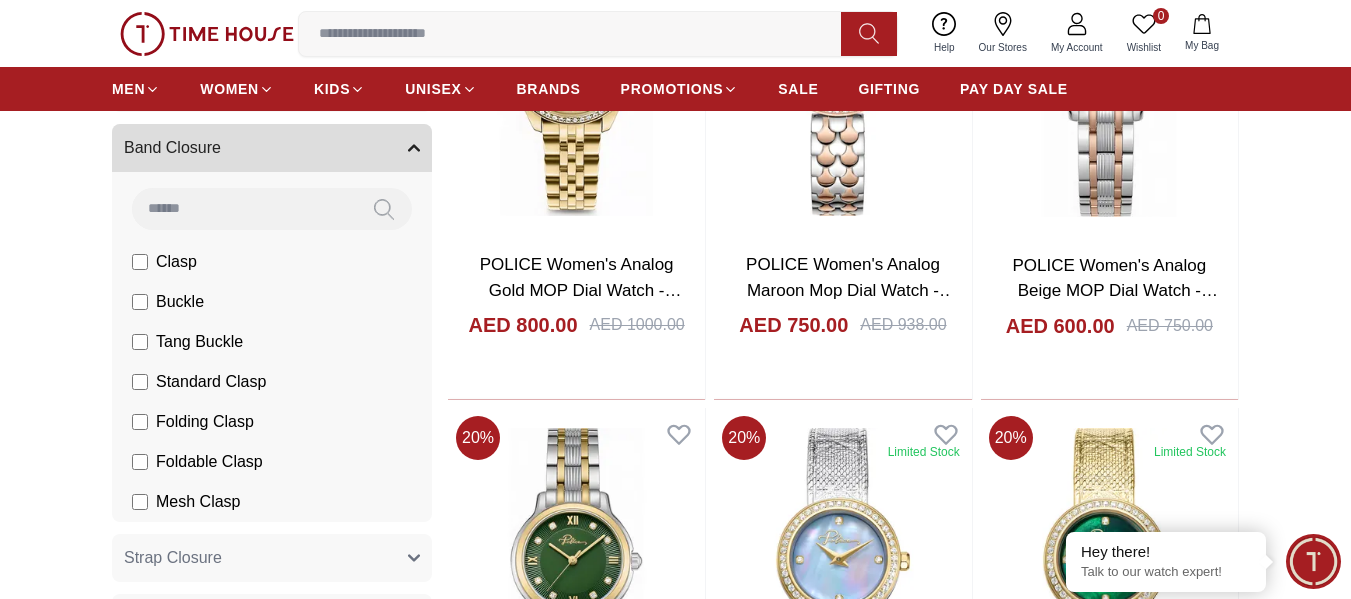 click 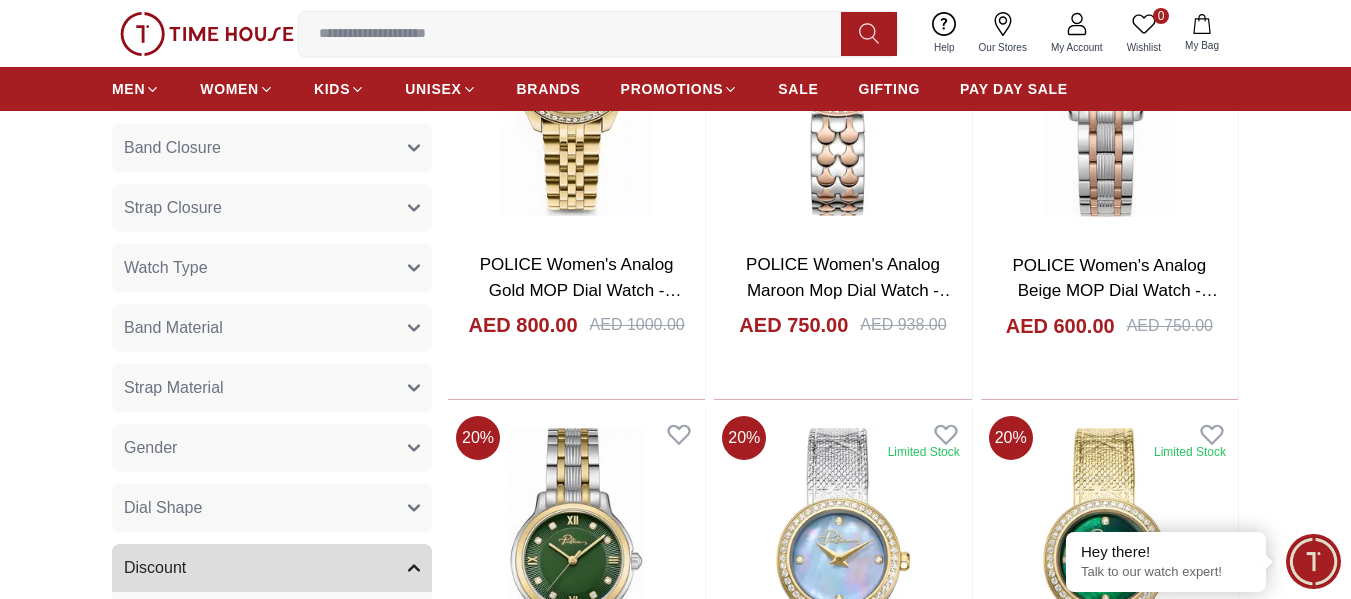 click on "Strap Closure" at bounding box center (272, 208) 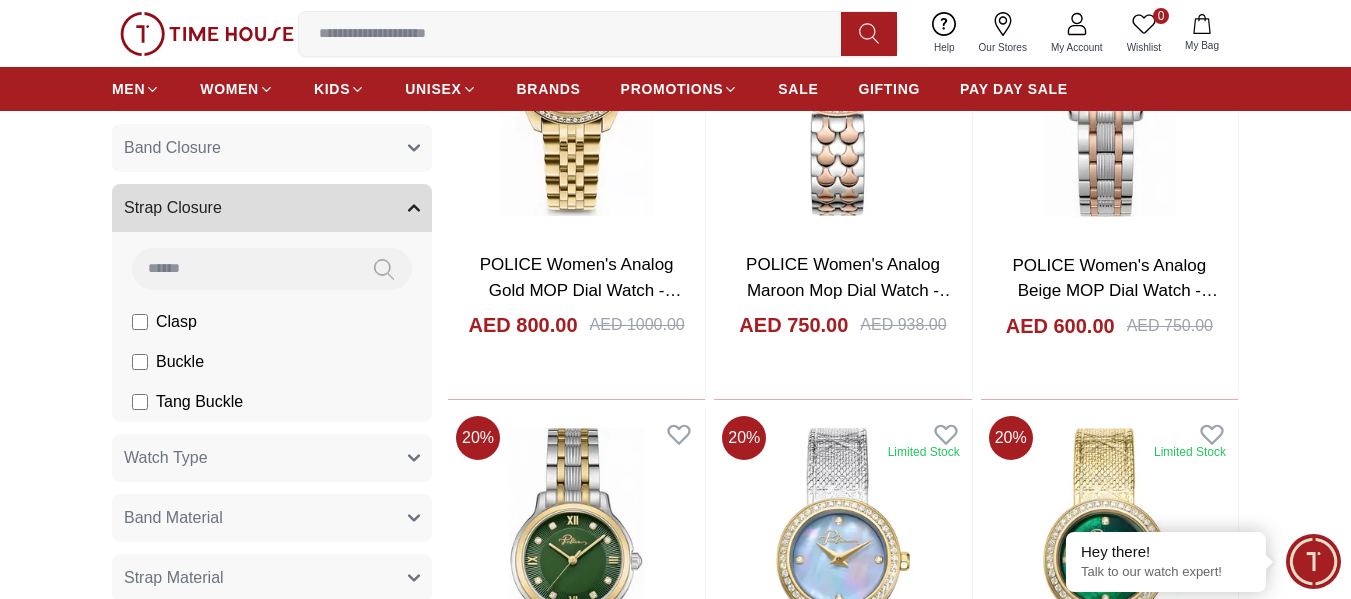 click on "Strap Closure" at bounding box center [272, 208] 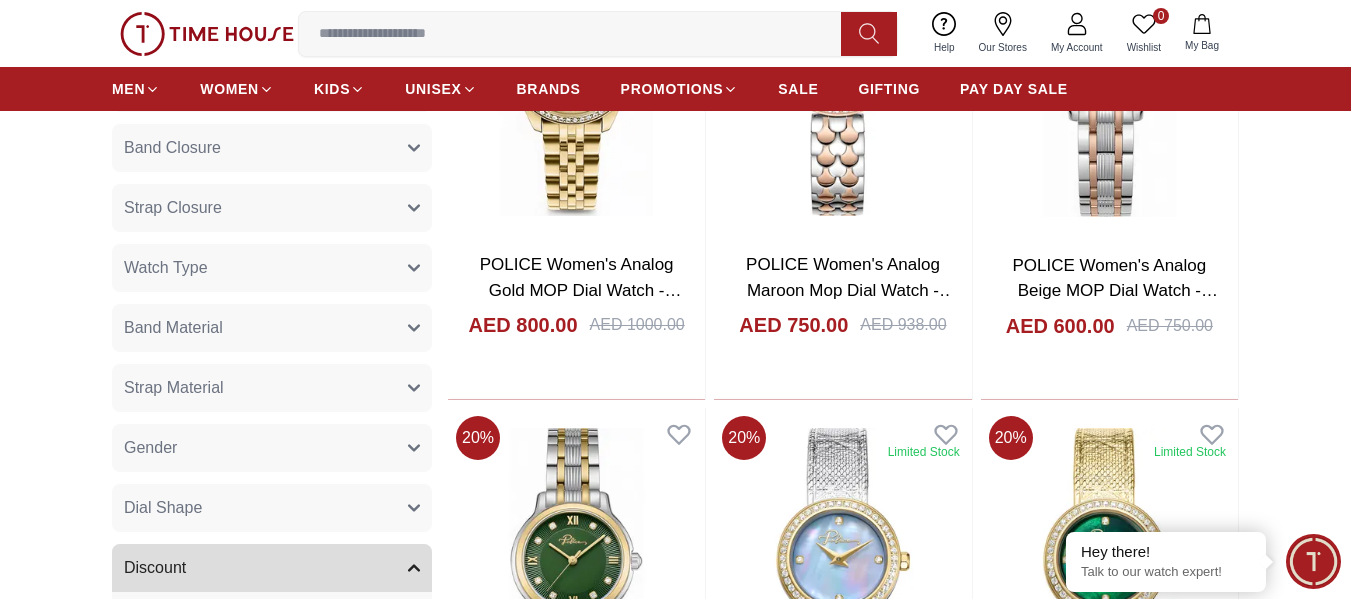 click on "Watch Type" at bounding box center [272, 268] 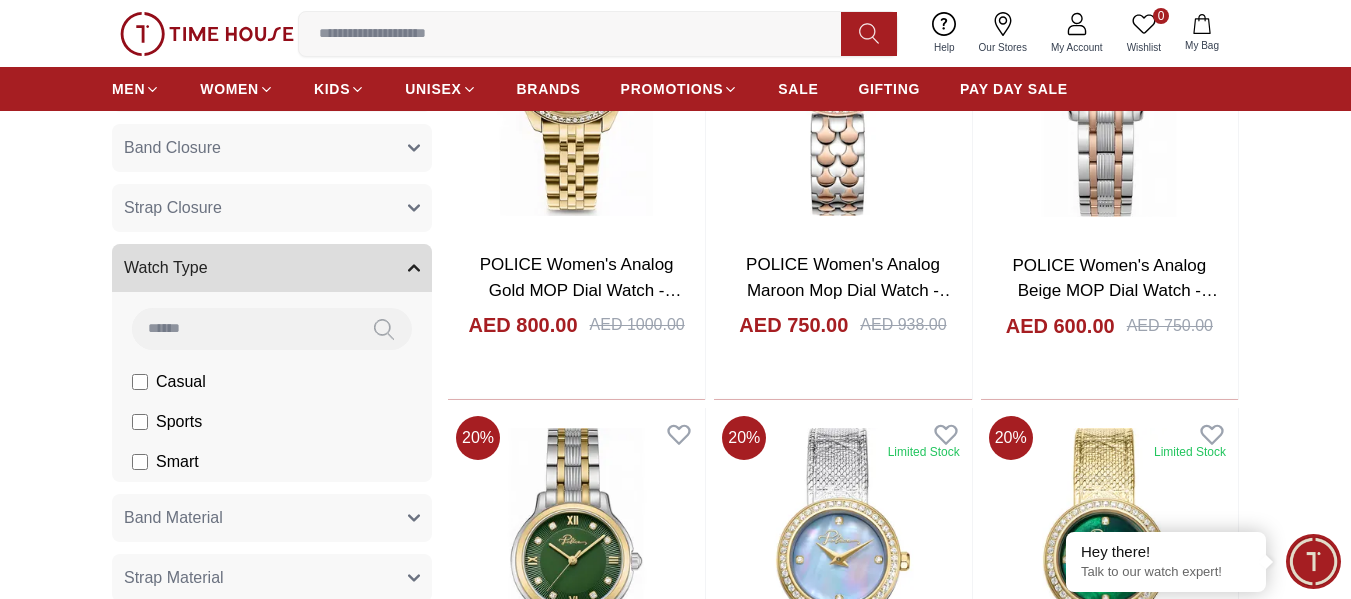 click on "Watch Type" at bounding box center (272, 268) 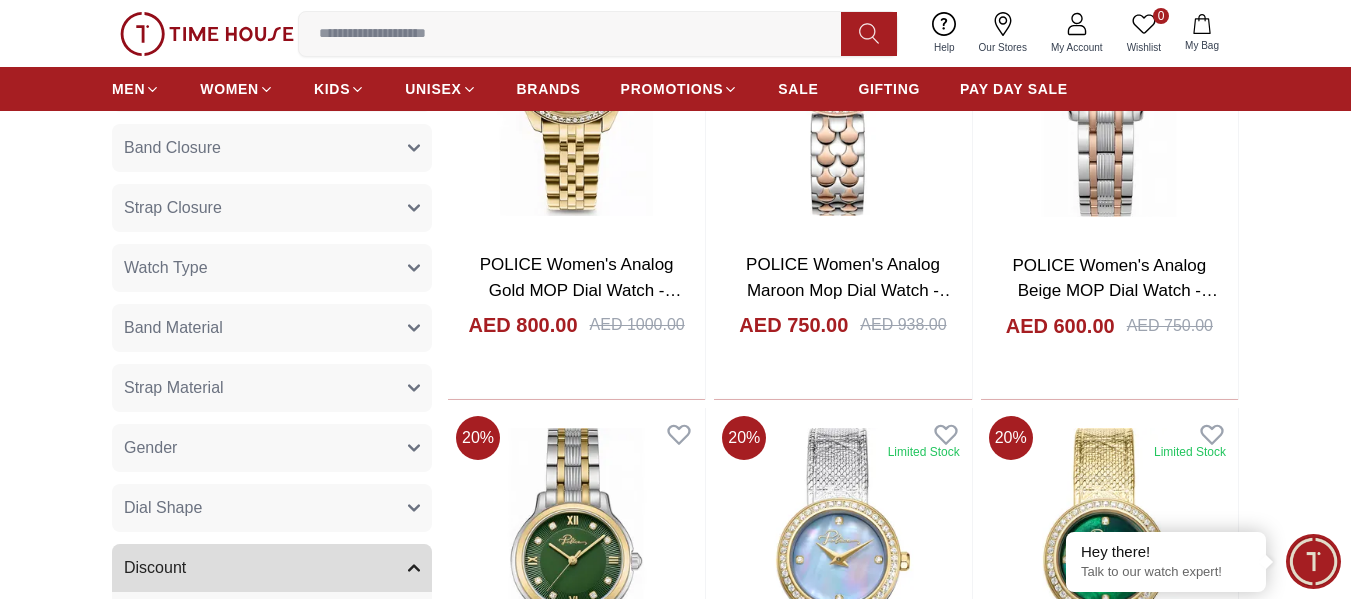 click 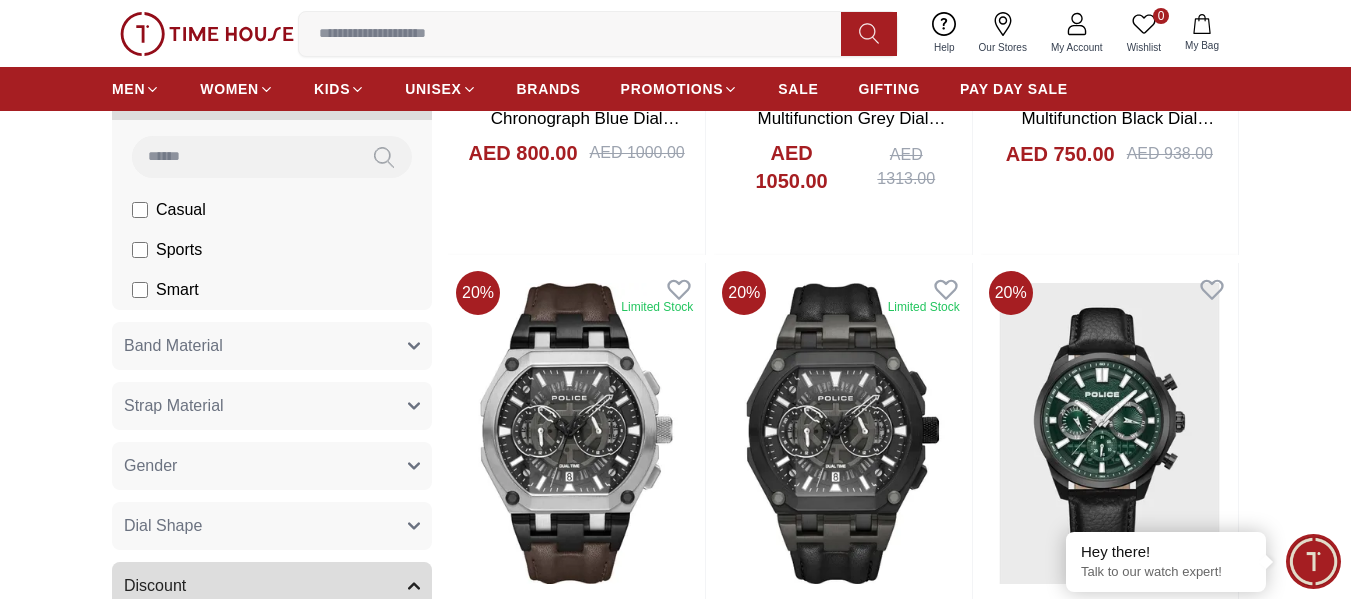 scroll, scrollTop: 1300, scrollLeft: 0, axis: vertical 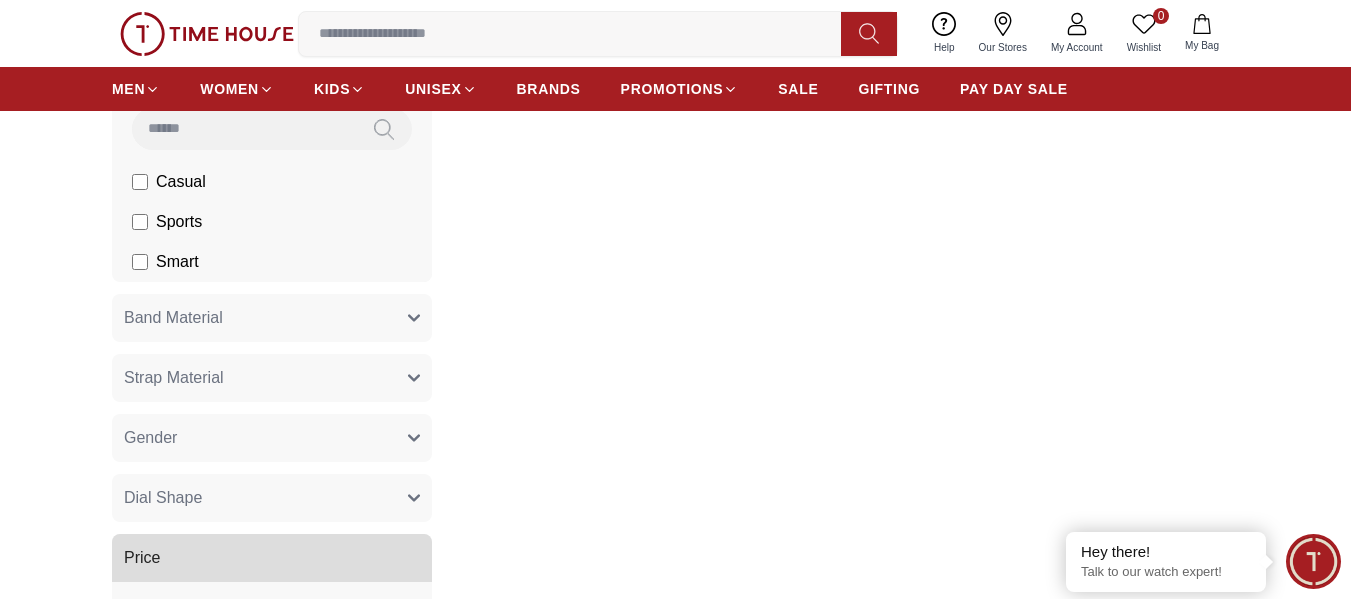 click on "Smart" at bounding box center [0, 0] 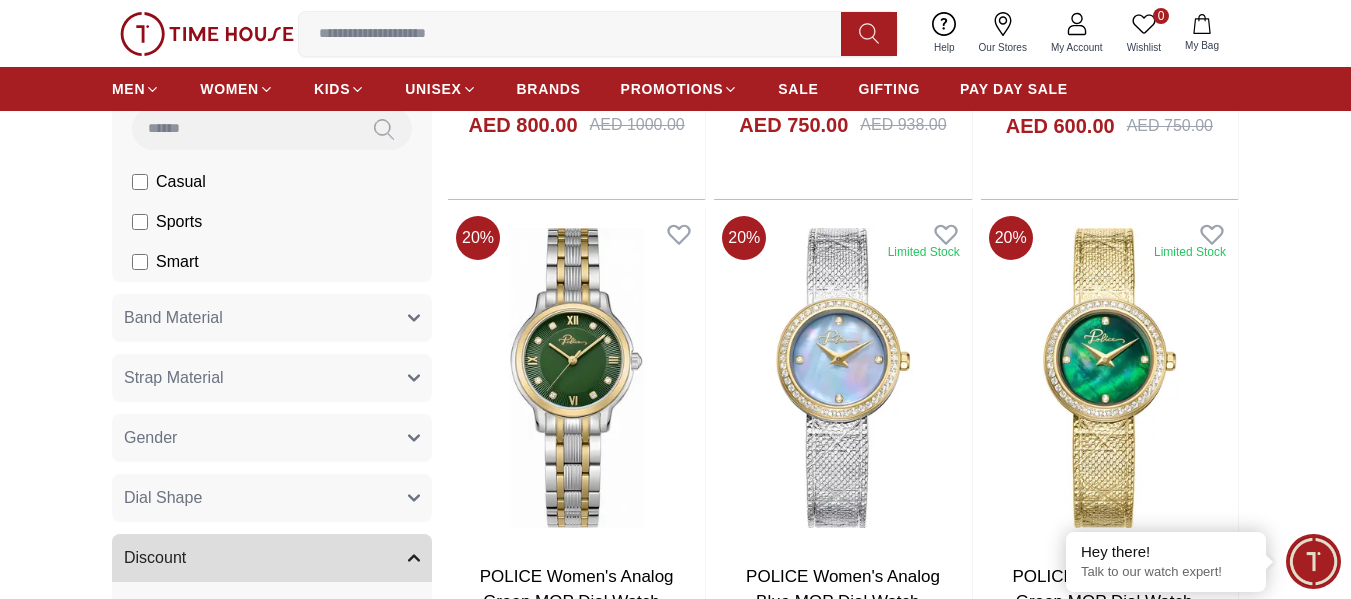click 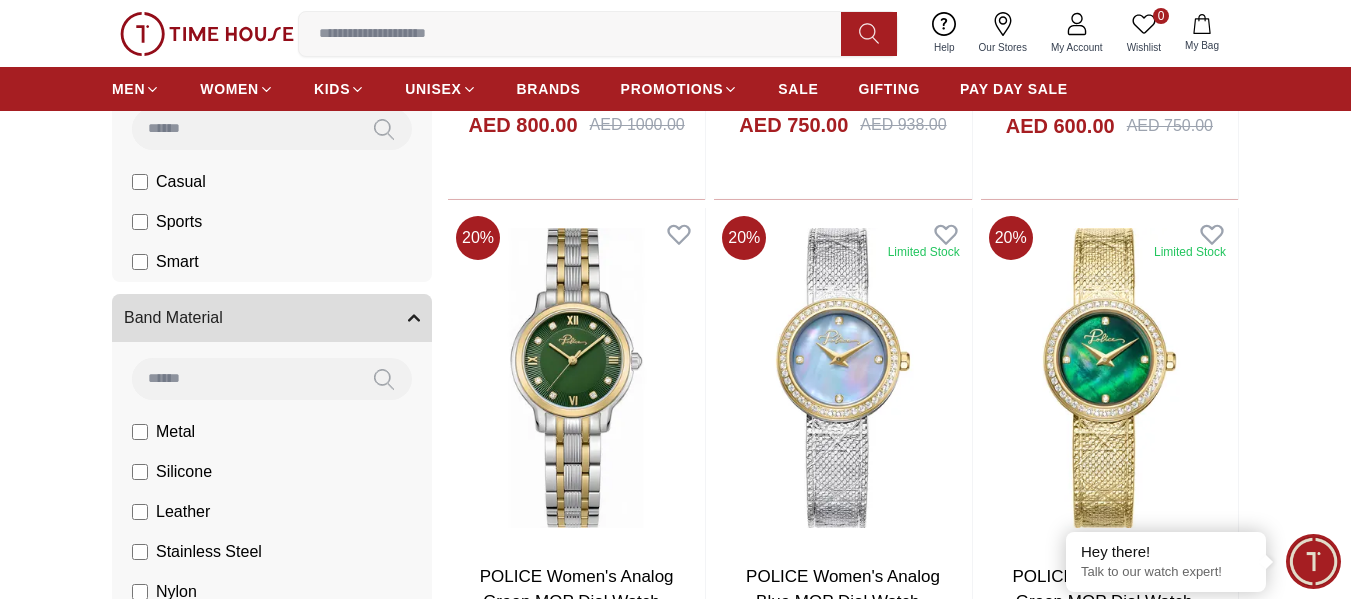click 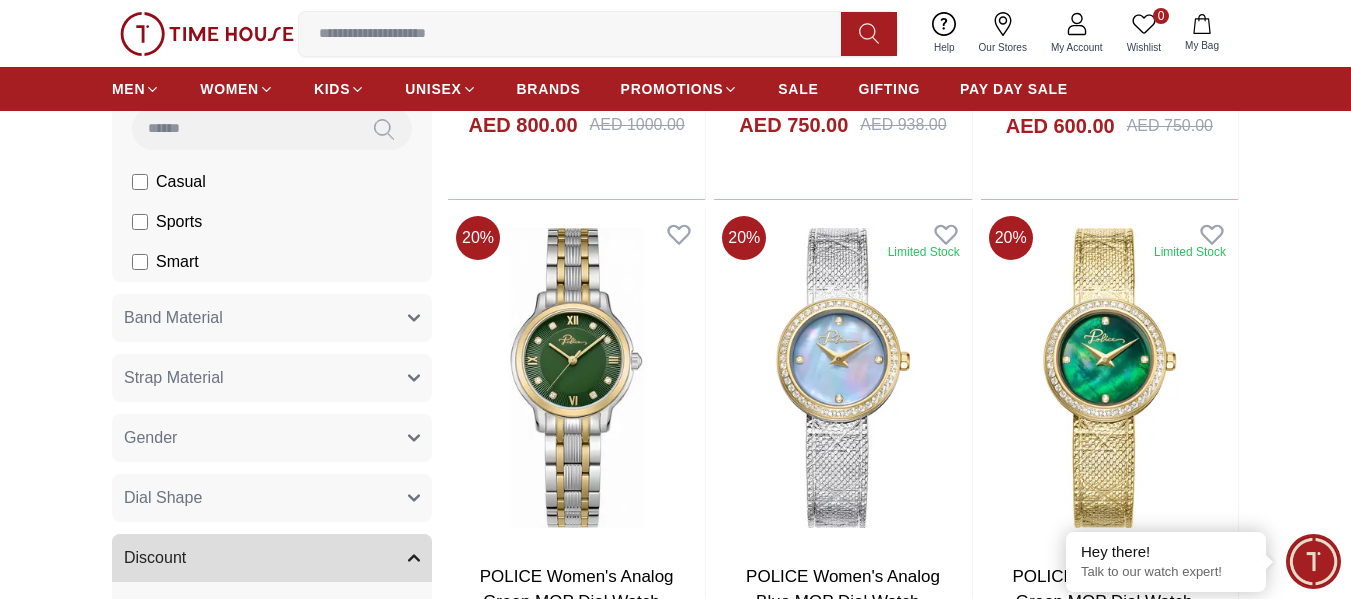click on "Band Material" at bounding box center (272, 318) 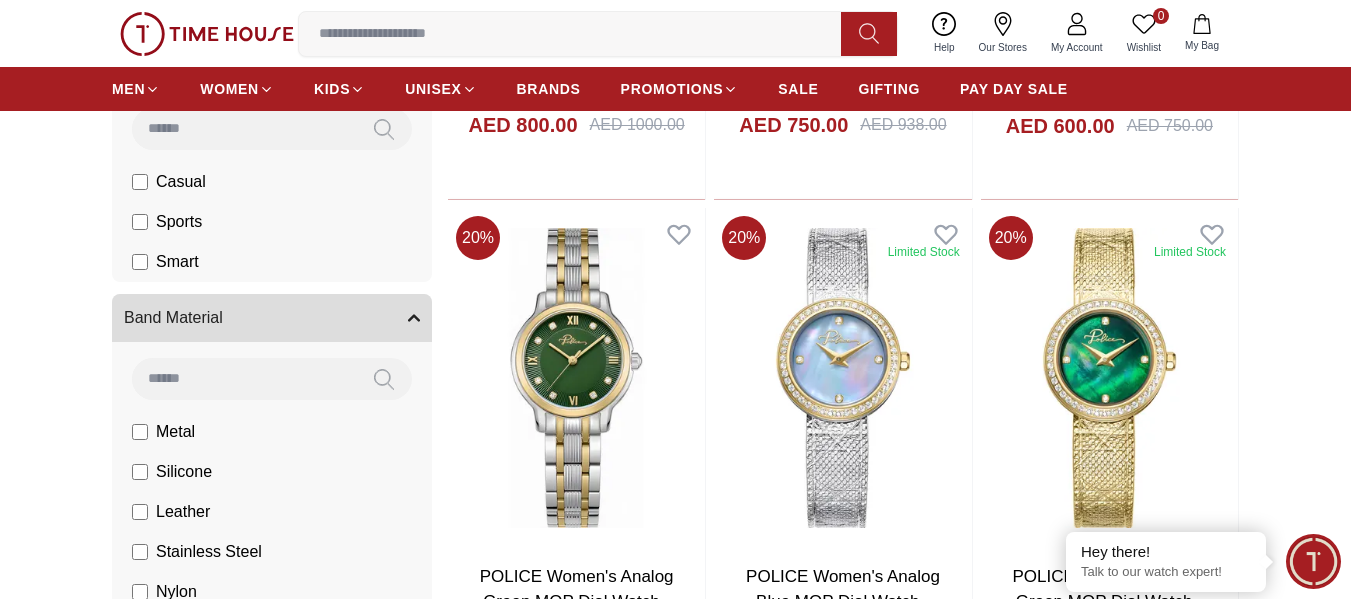 click on "Band Material" at bounding box center [272, 318] 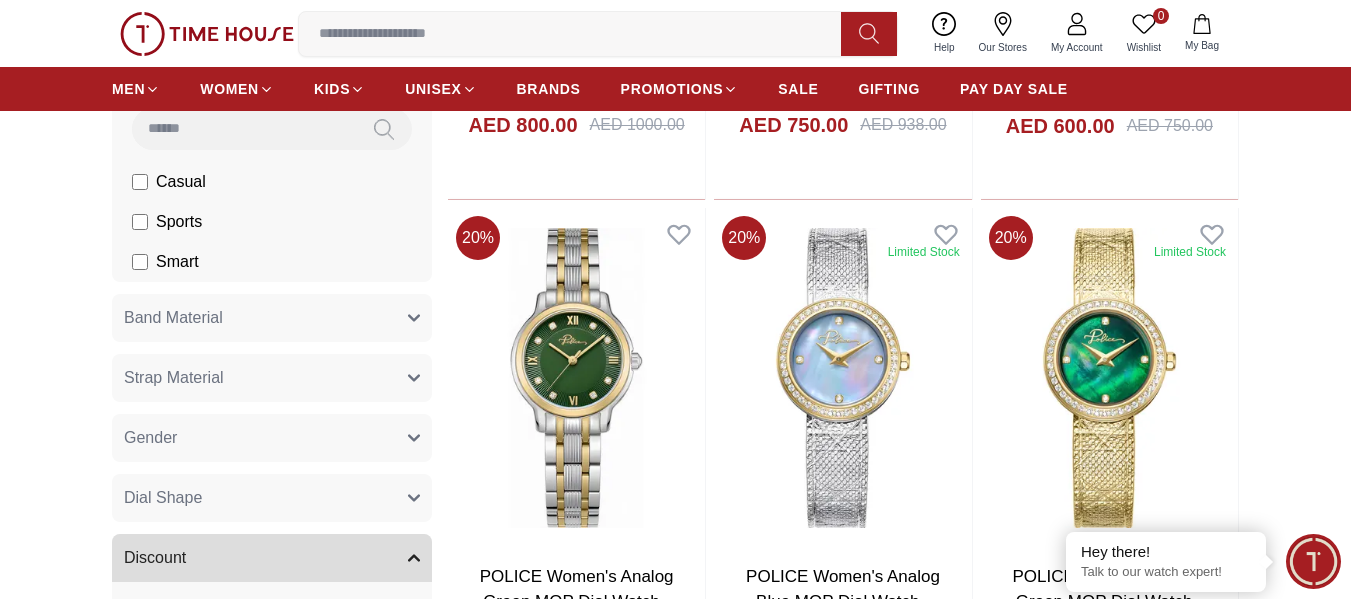 scroll, scrollTop: 1400, scrollLeft: 0, axis: vertical 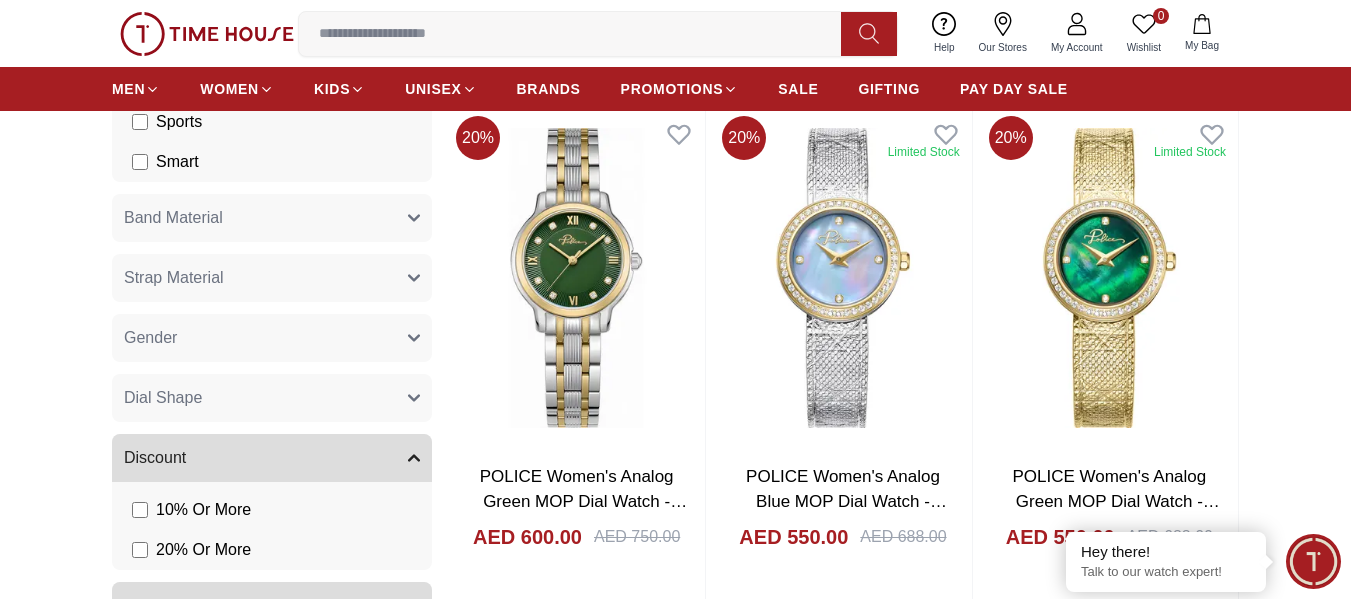click on "Strap Material" at bounding box center [272, 278] 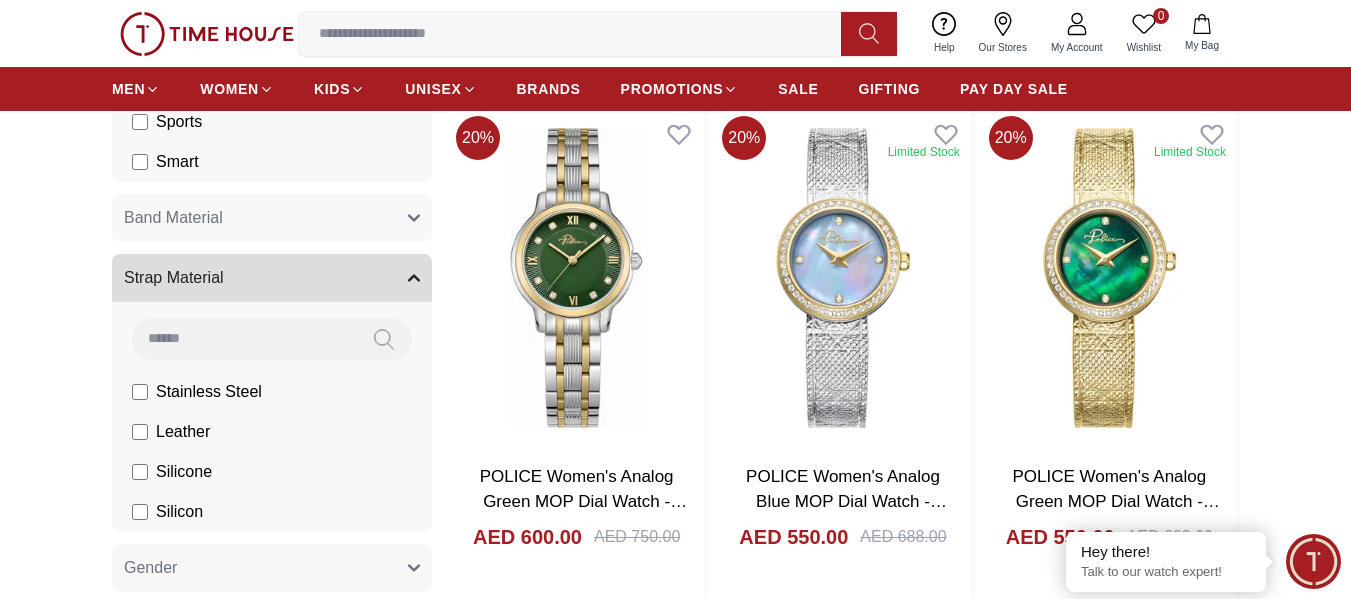 click 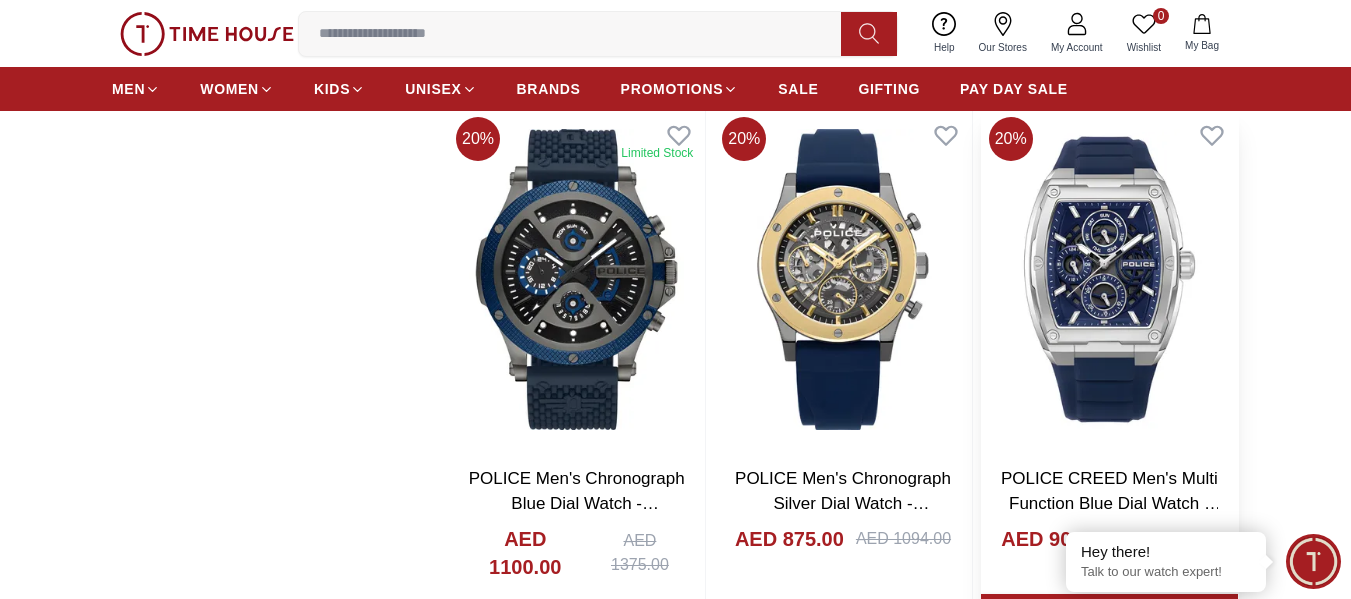 scroll, scrollTop: 3500, scrollLeft: 0, axis: vertical 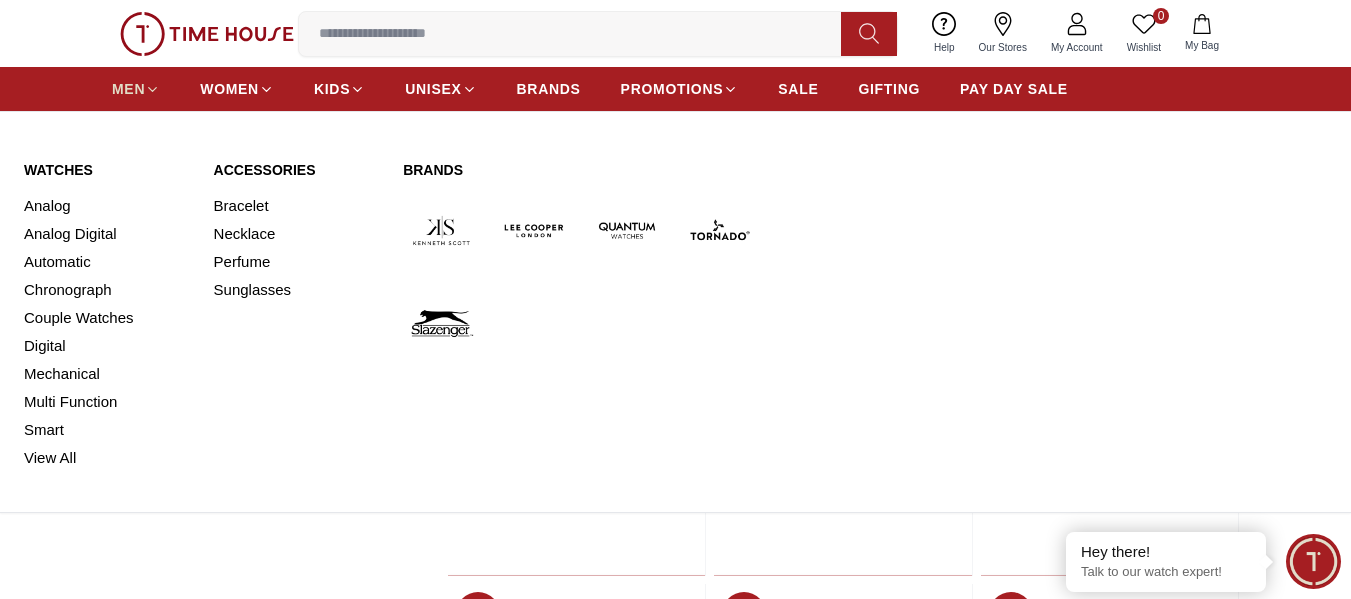 click on "MEN" at bounding box center (128, 89) 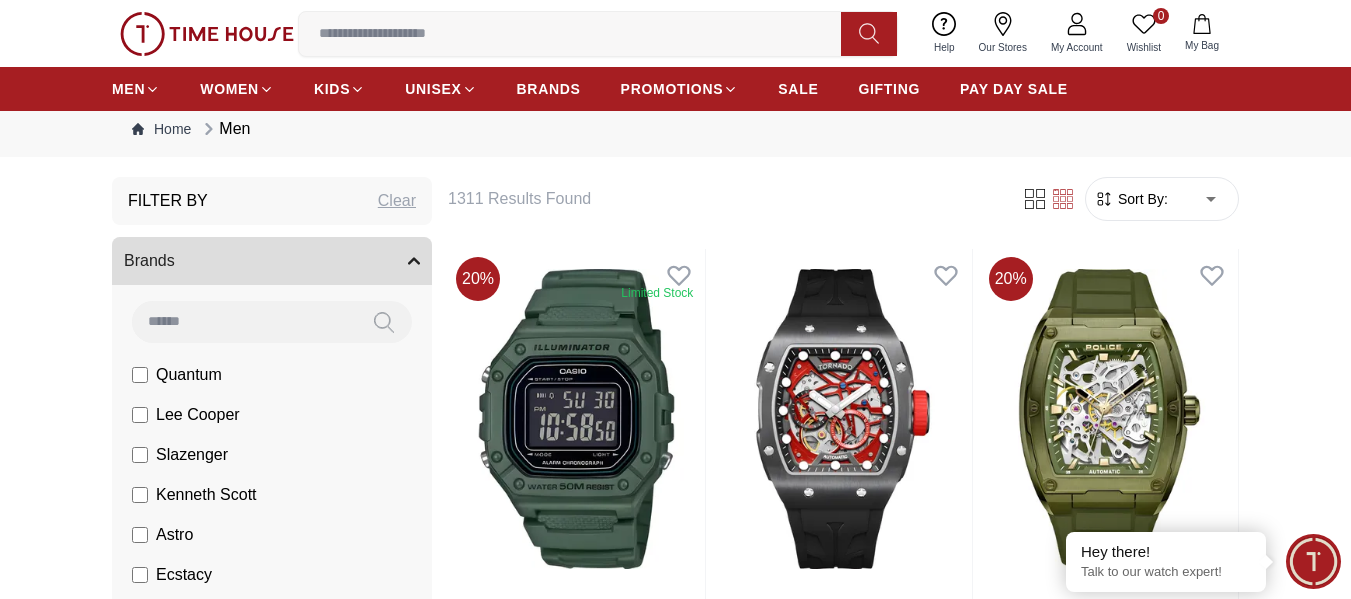 scroll, scrollTop: 0, scrollLeft: 0, axis: both 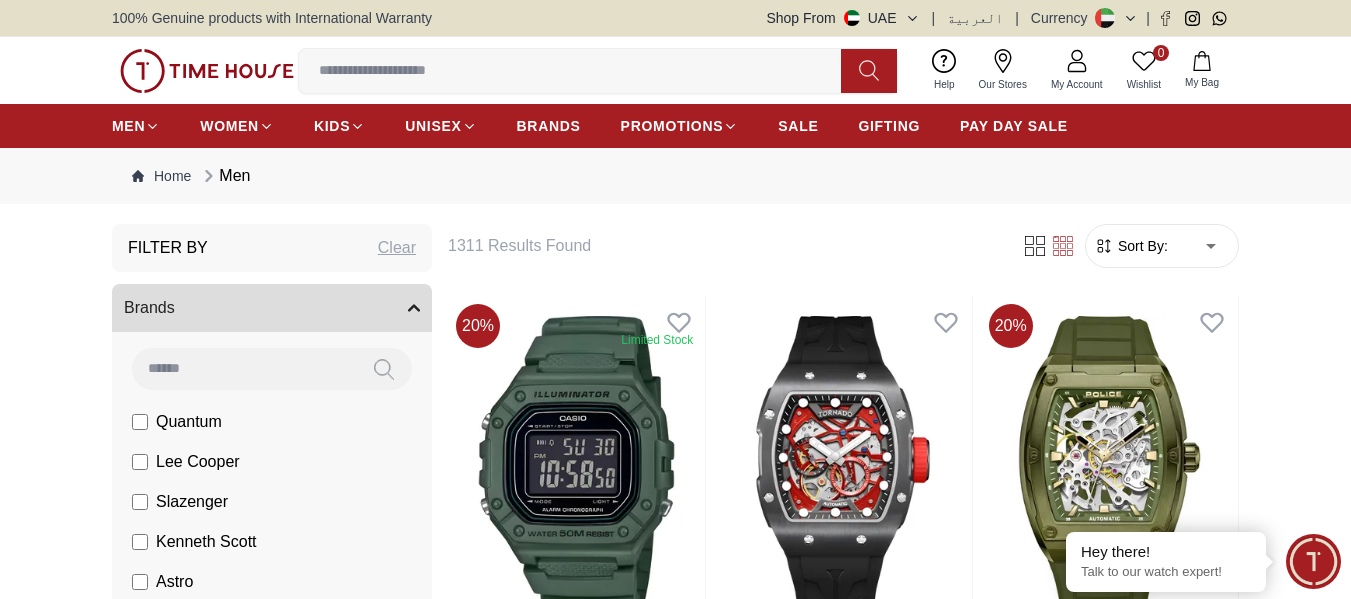 click at bounding box center (244, 368) 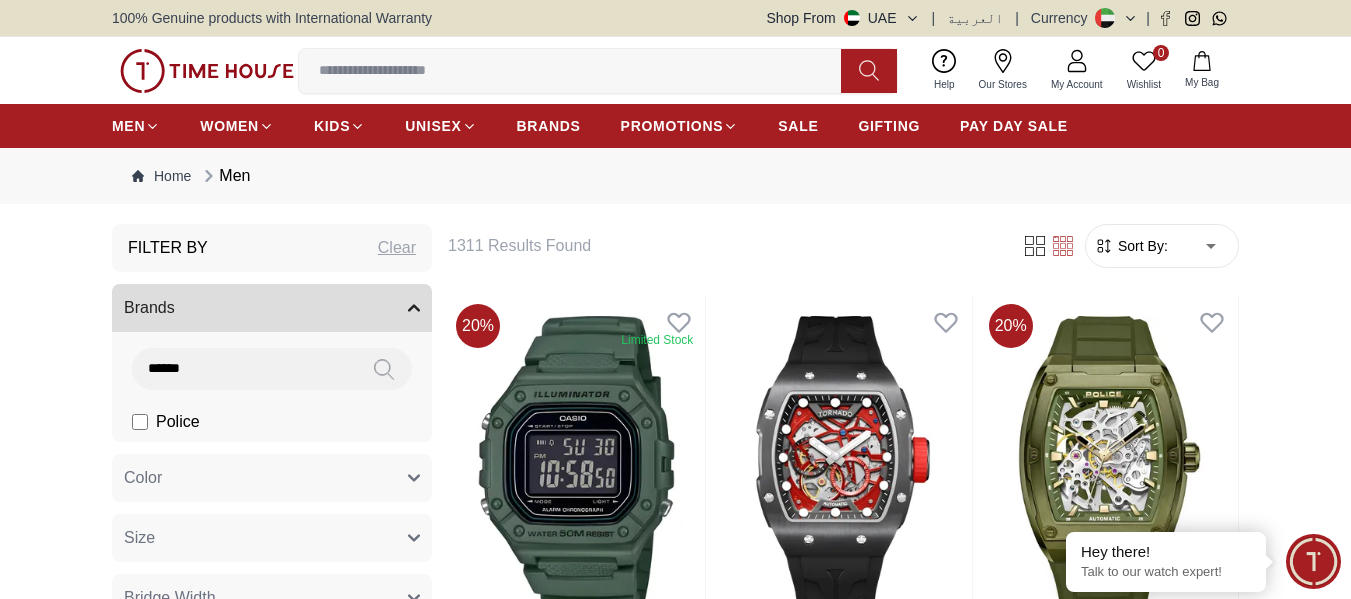 type on "******" 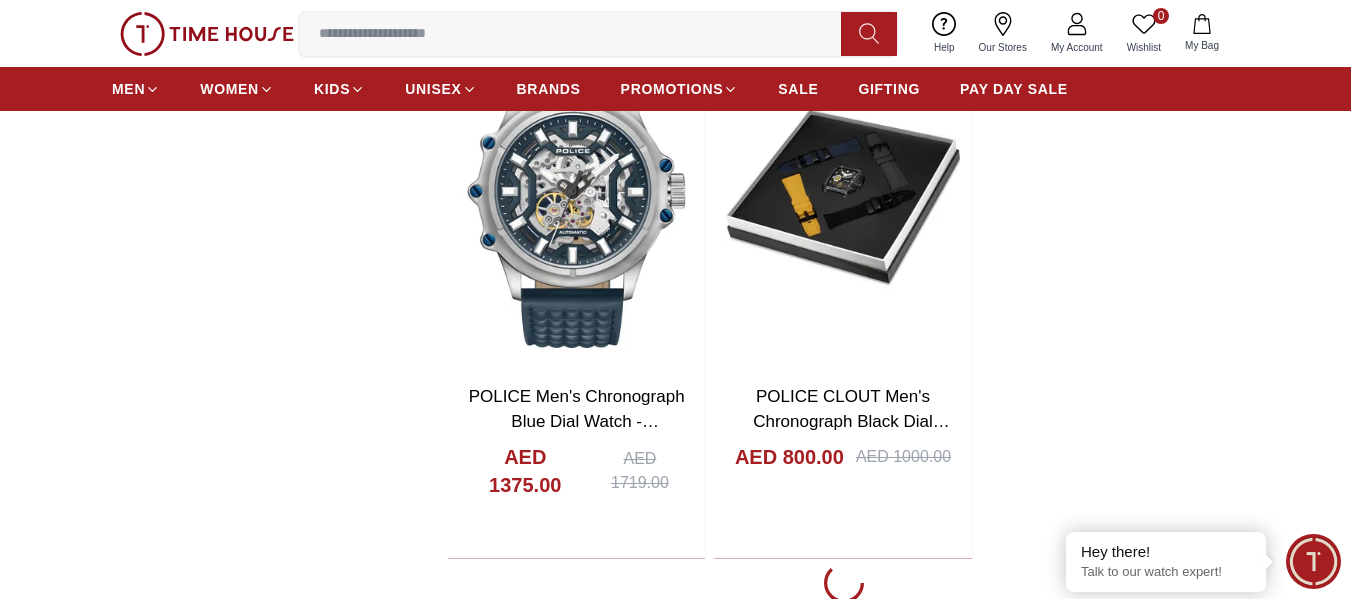 scroll, scrollTop: 3400, scrollLeft: 0, axis: vertical 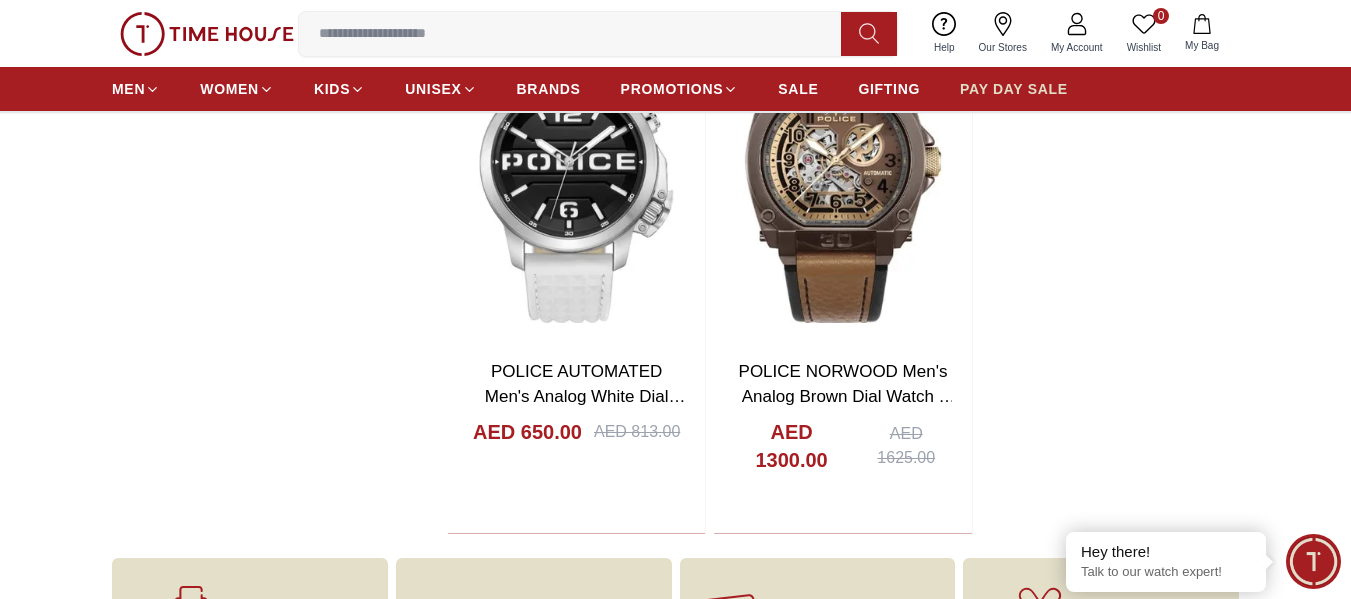 click on "PAY DAY SALE" at bounding box center [1014, 89] 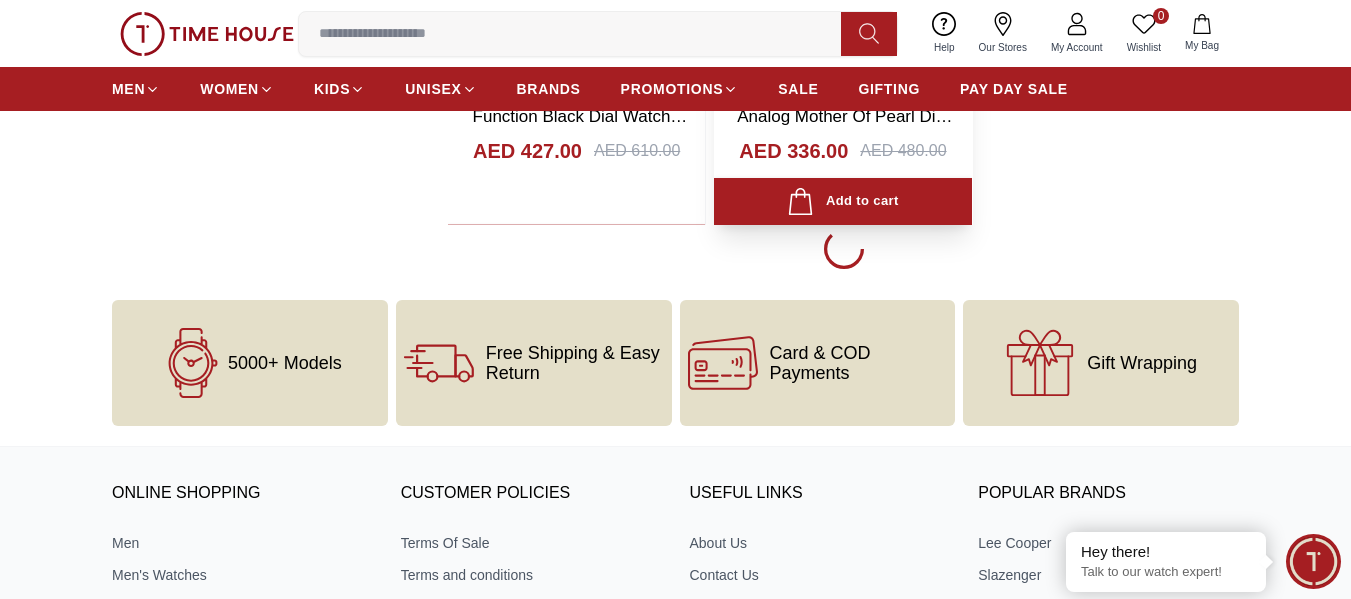 scroll, scrollTop: 4100, scrollLeft: 0, axis: vertical 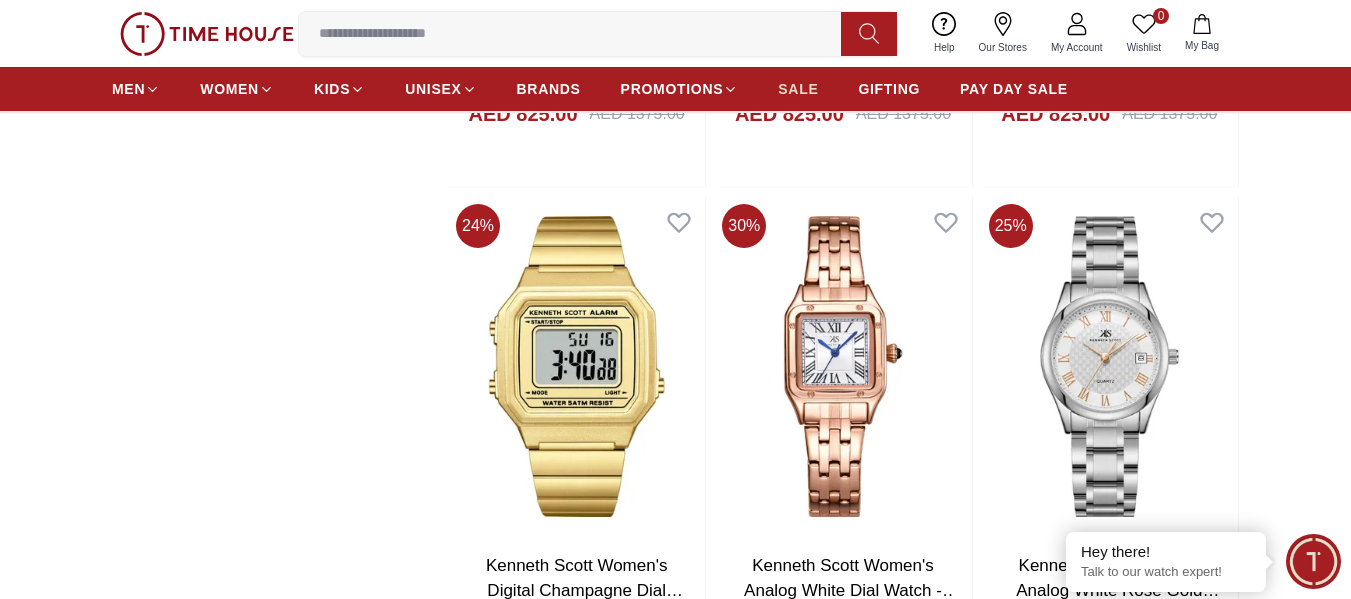 click on "SALE" at bounding box center (798, 89) 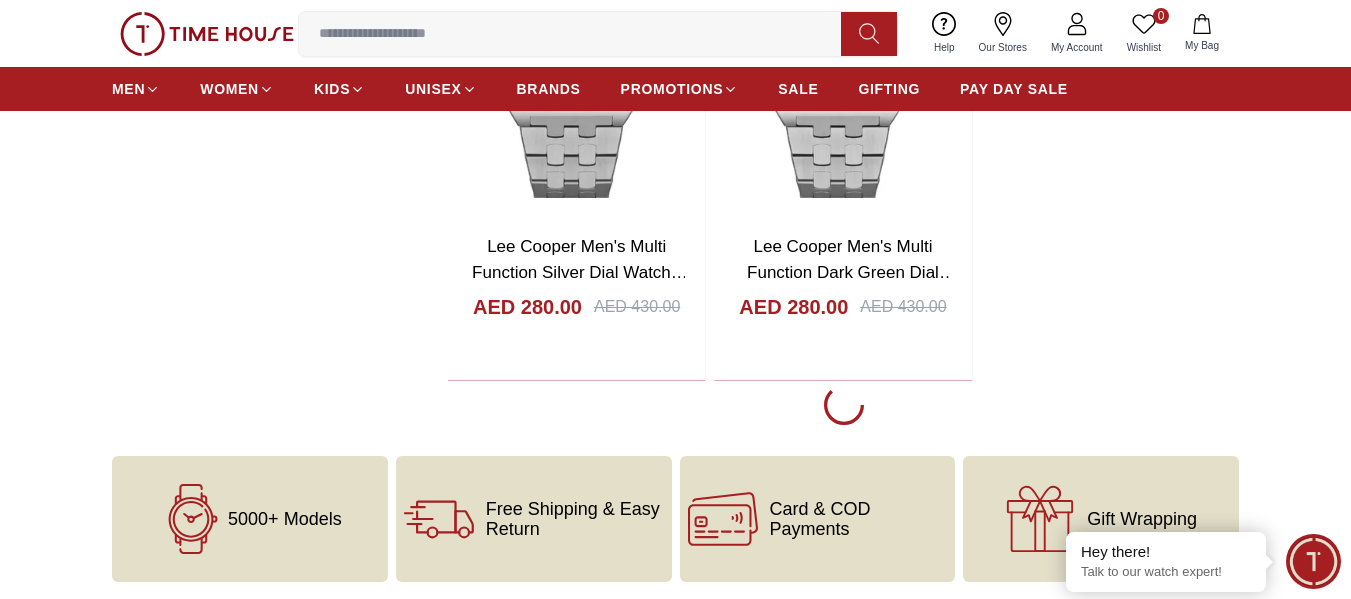 scroll, scrollTop: 3900, scrollLeft: 0, axis: vertical 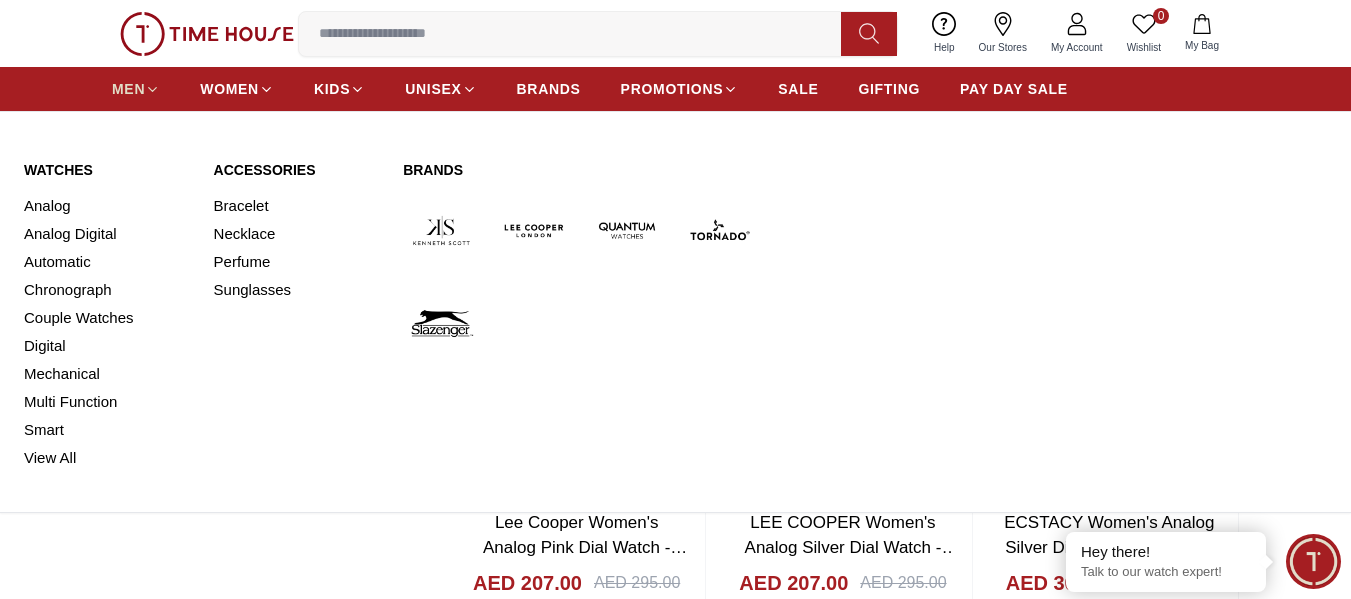 click on "MEN" at bounding box center [136, 89] 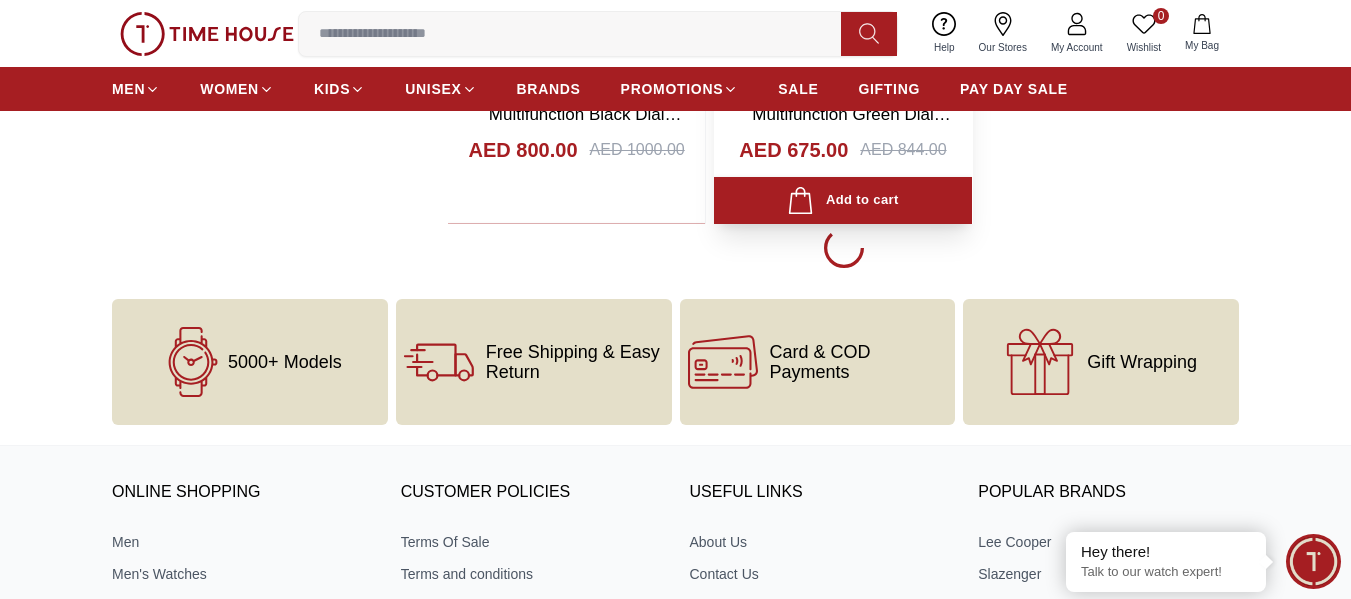 scroll, scrollTop: 3700, scrollLeft: 0, axis: vertical 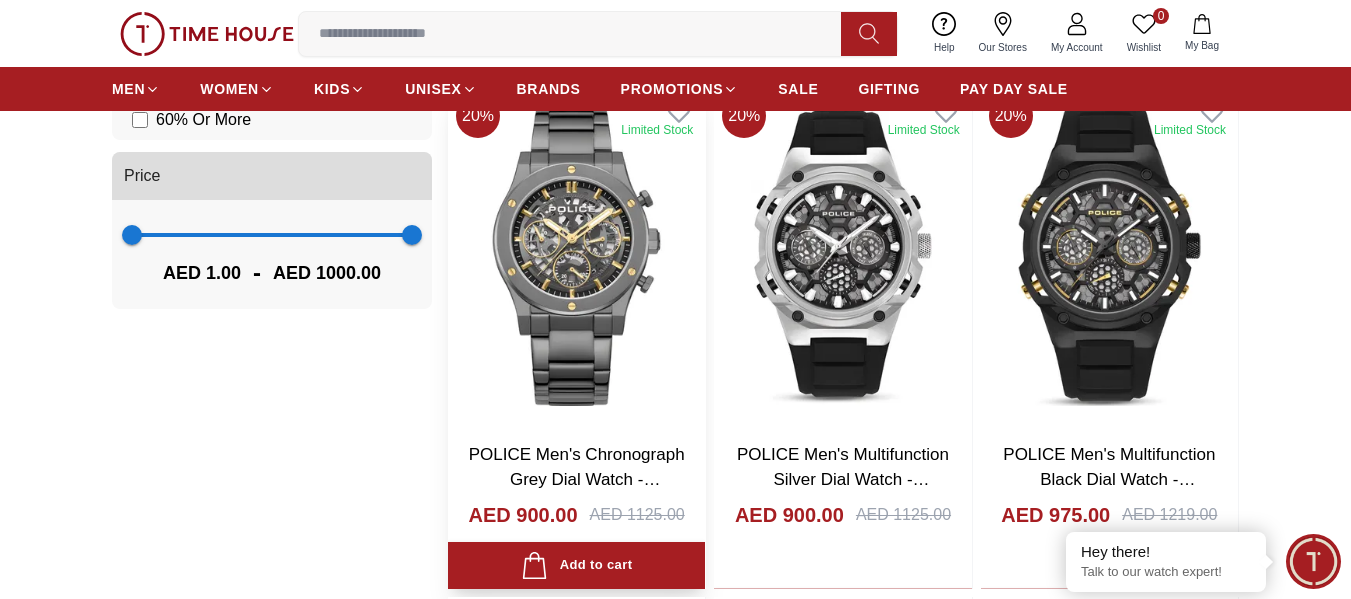 click at bounding box center (576, 256) 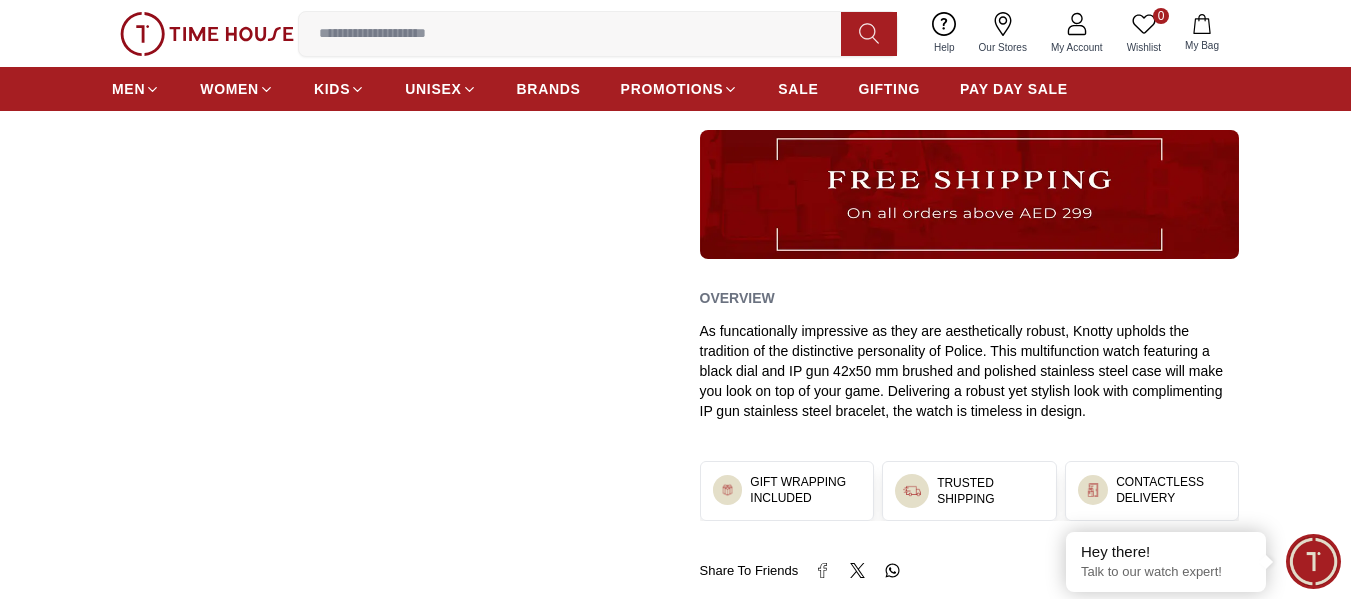 scroll, scrollTop: 600, scrollLeft: 0, axis: vertical 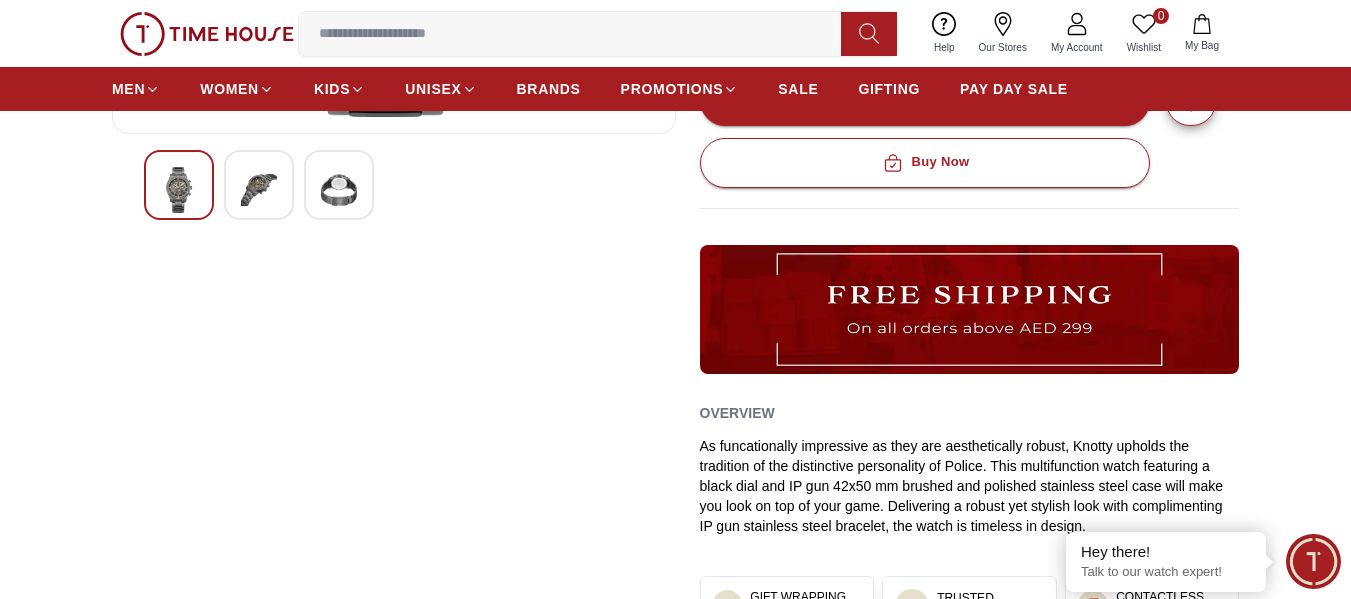 click at bounding box center (259, 190) 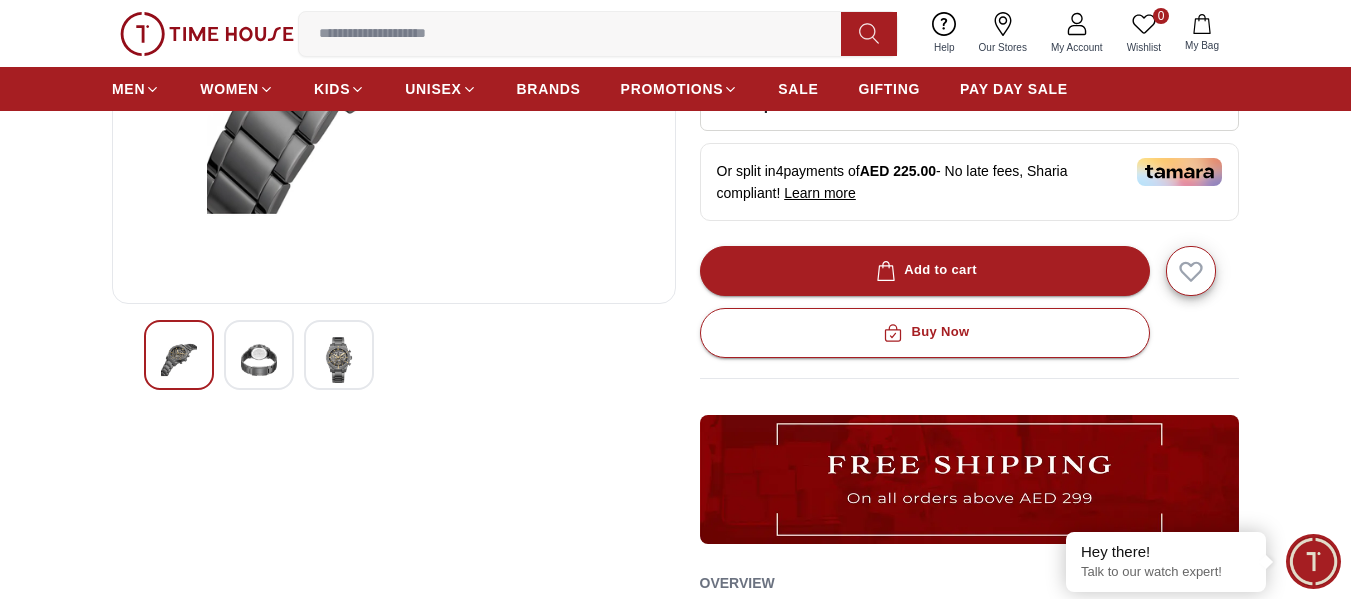 scroll, scrollTop: 500, scrollLeft: 0, axis: vertical 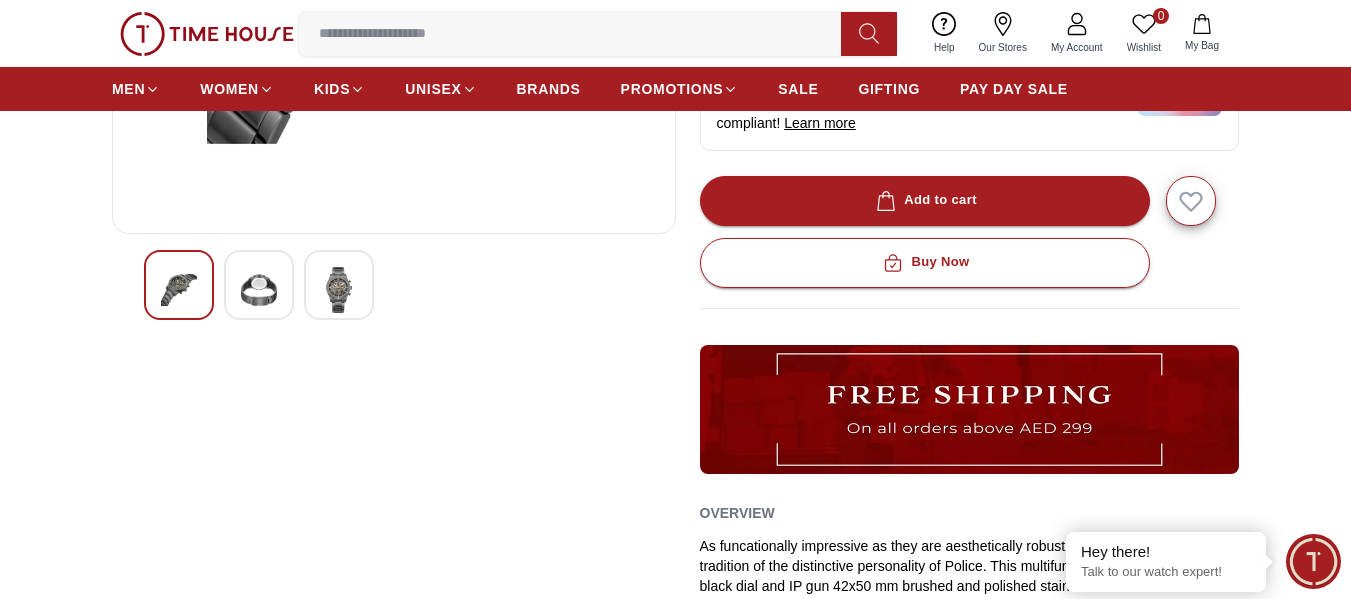 click at bounding box center [339, 290] 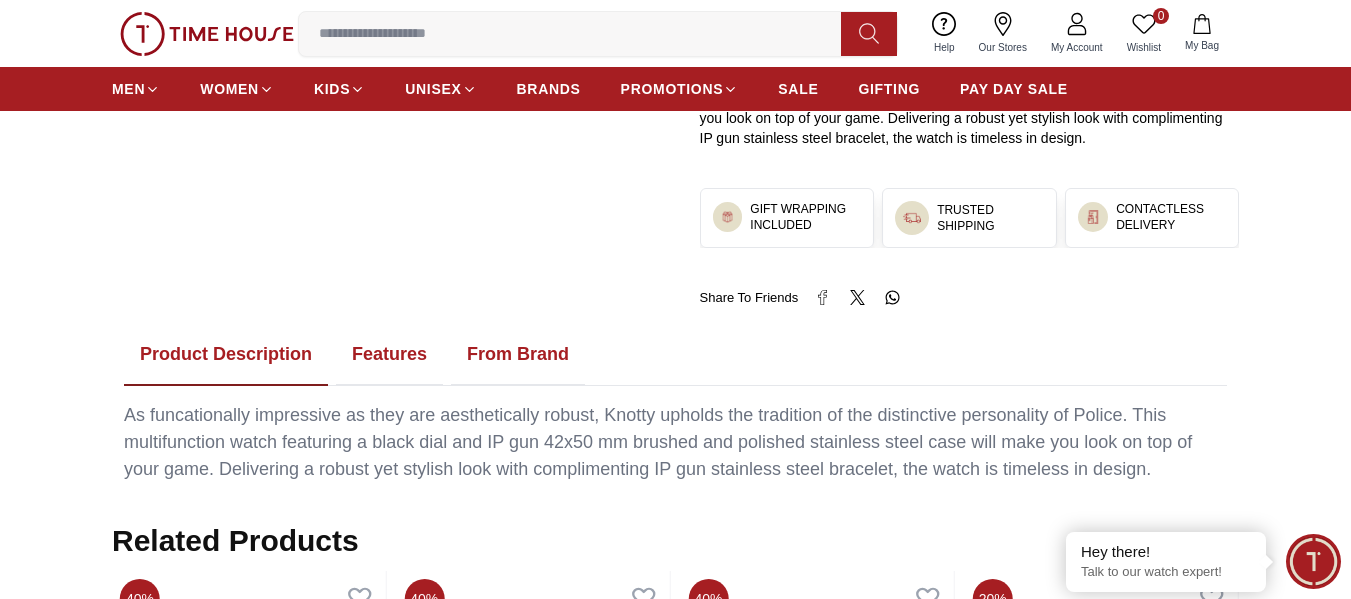 scroll, scrollTop: 1100, scrollLeft: 0, axis: vertical 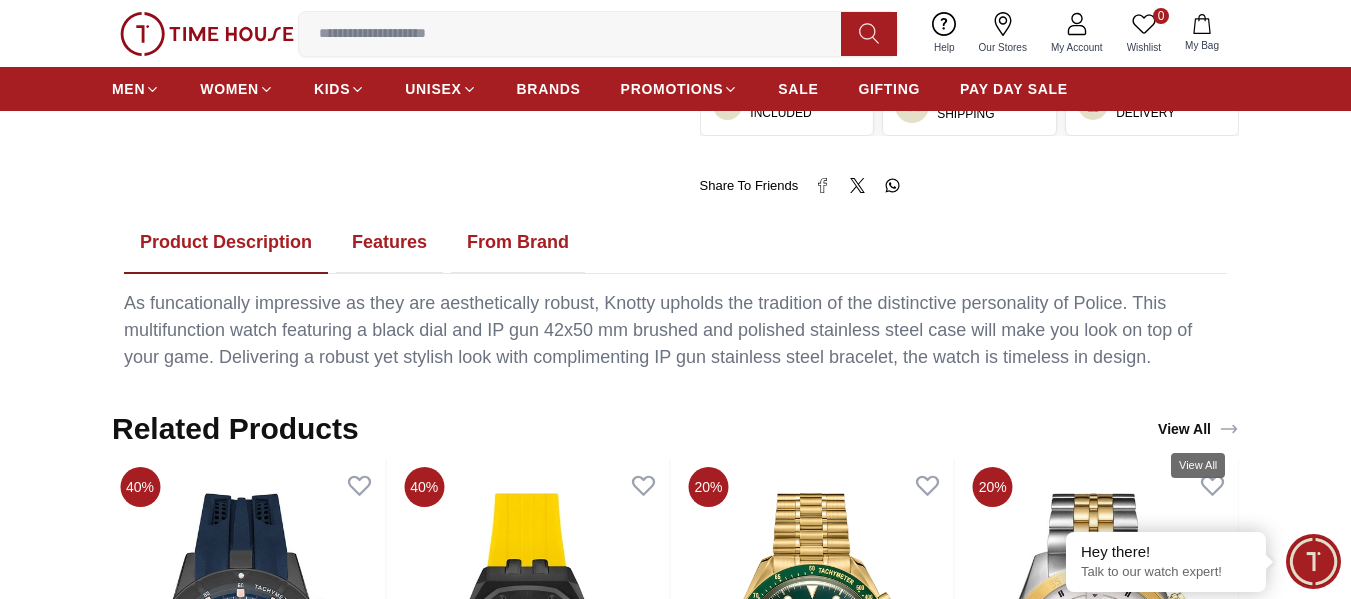 click on "View All" at bounding box center [1198, 429] 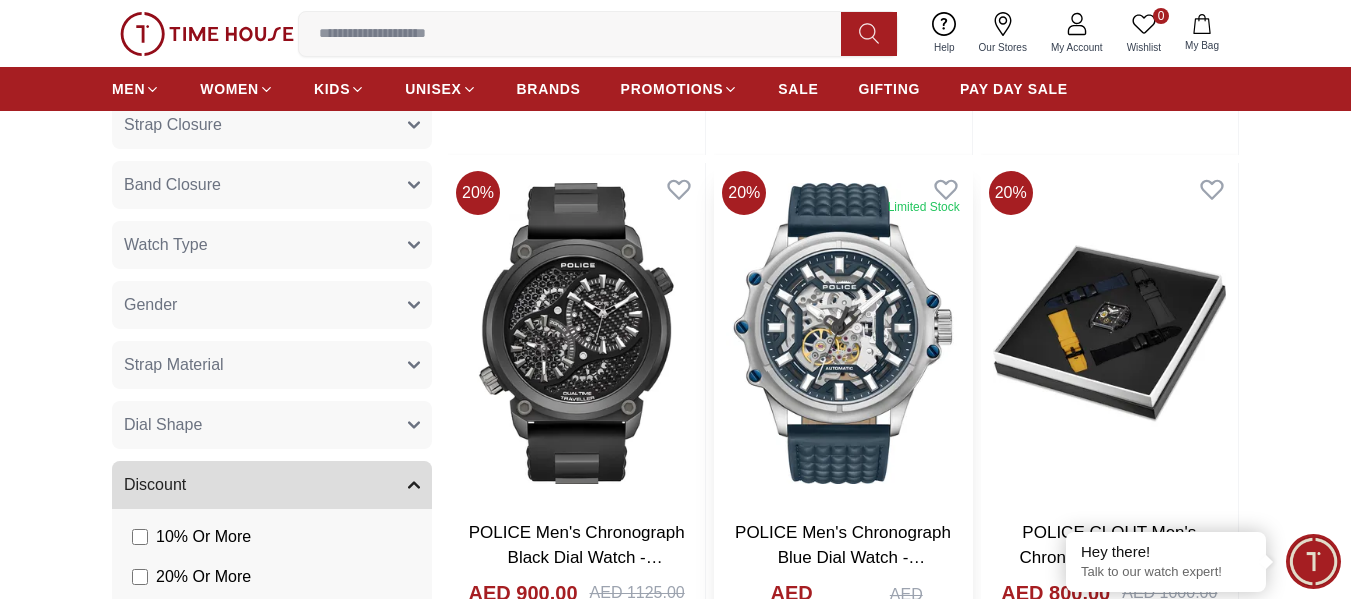 scroll, scrollTop: 1400, scrollLeft: 0, axis: vertical 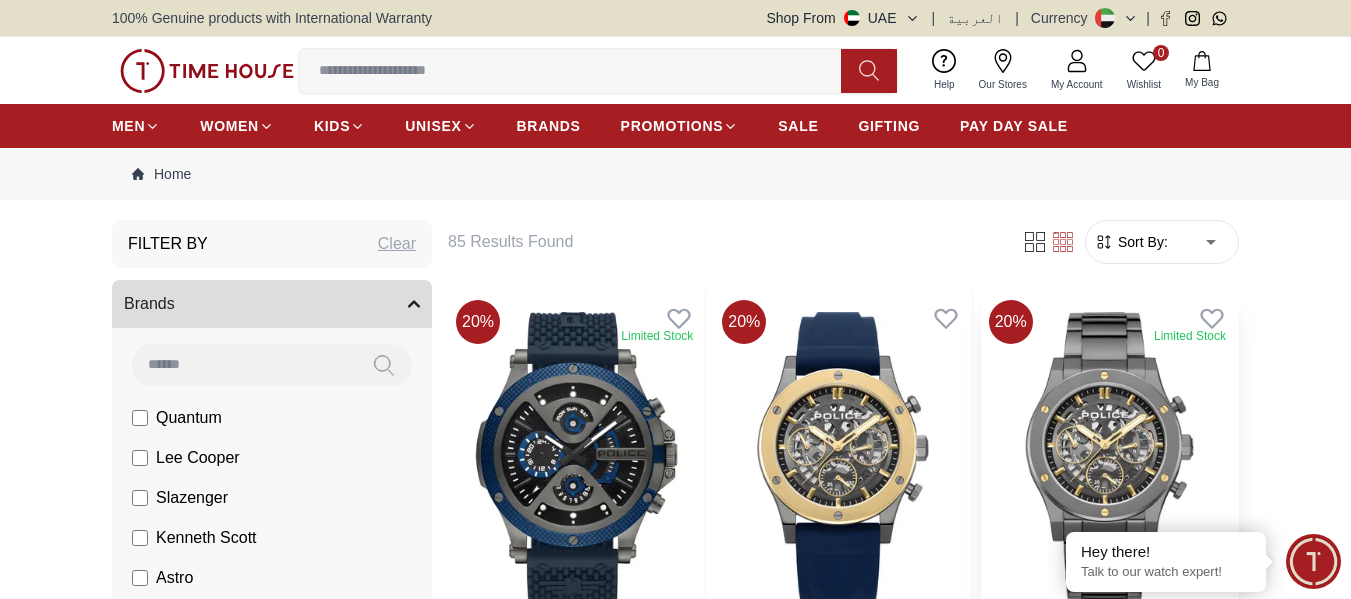 click at bounding box center [1109, 462] 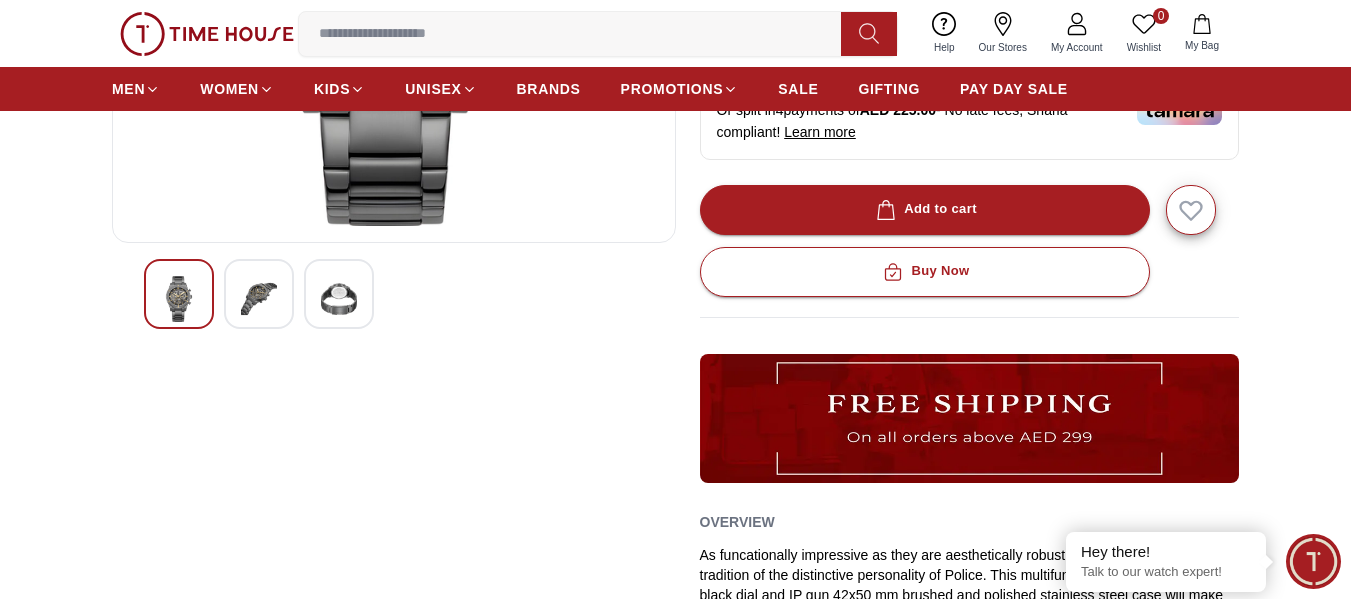 scroll, scrollTop: 500, scrollLeft: 0, axis: vertical 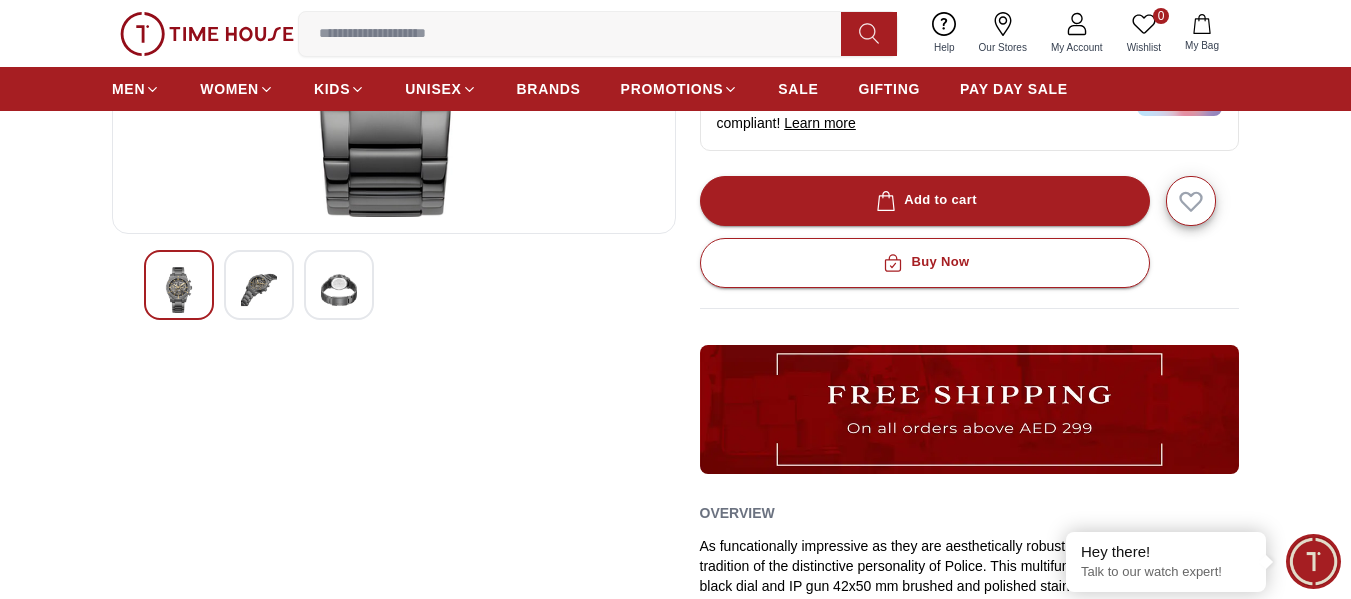 click at bounding box center [339, 290] 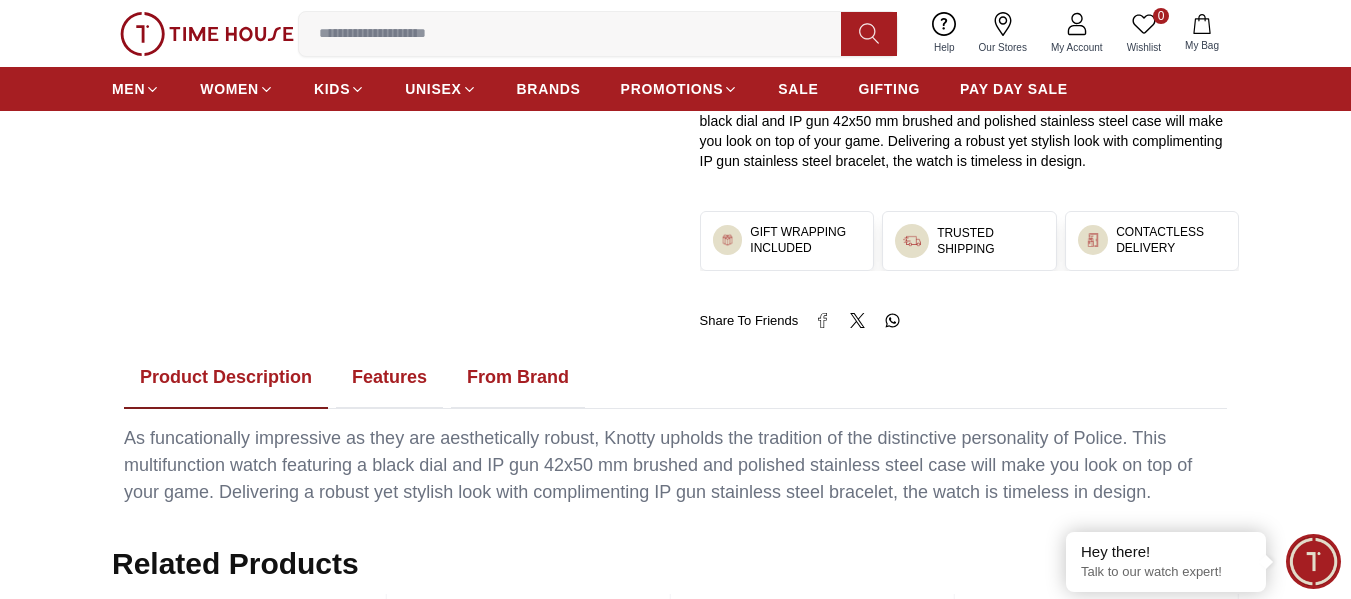 scroll, scrollTop: 1000, scrollLeft: 0, axis: vertical 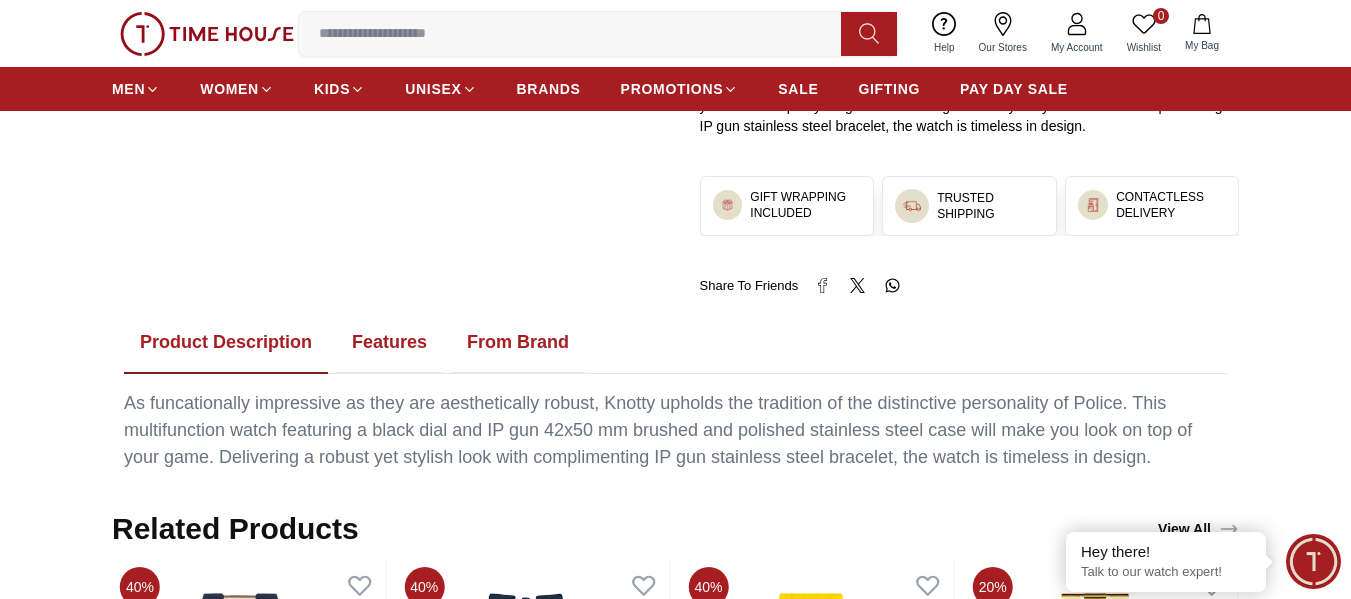 click on "Features" at bounding box center [389, 343] 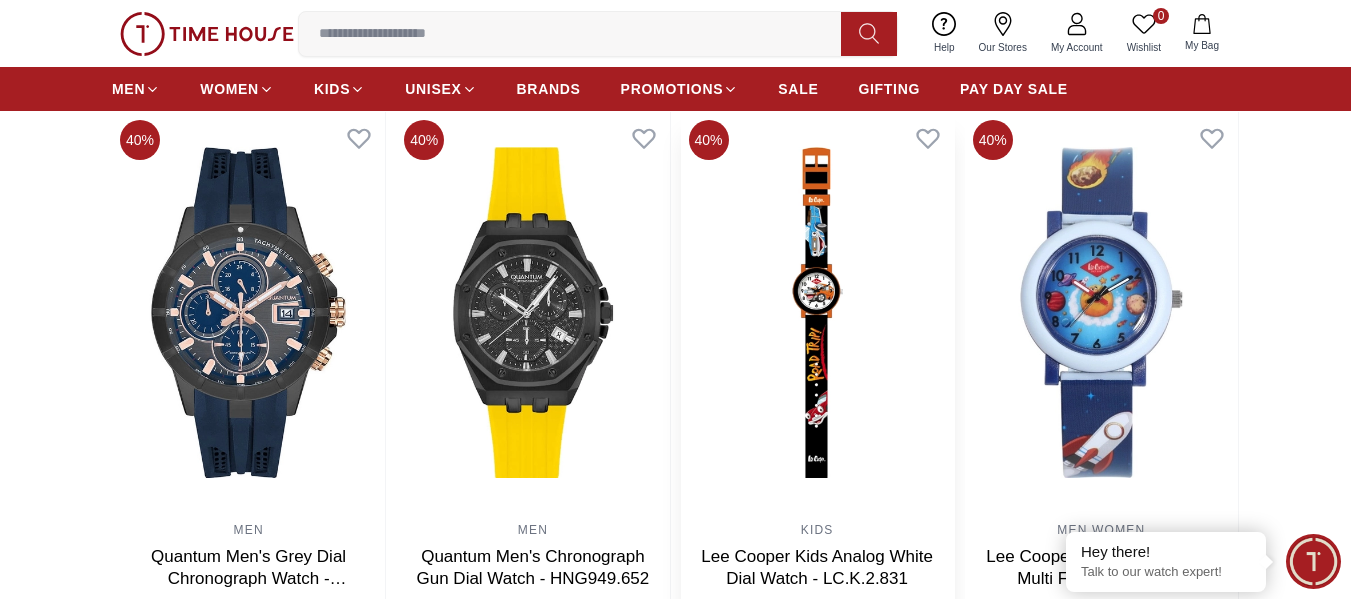 scroll, scrollTop: 2800, scrollLeft: 0, axis: vertical 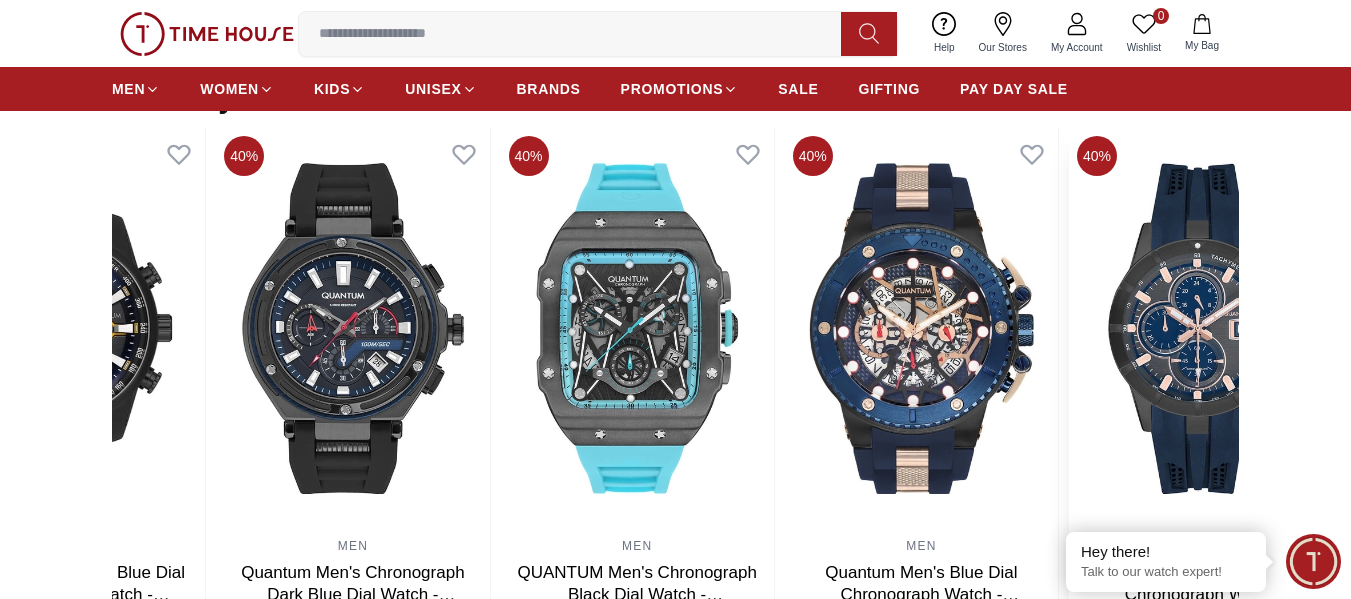 click at bounding box center [1205, 328] 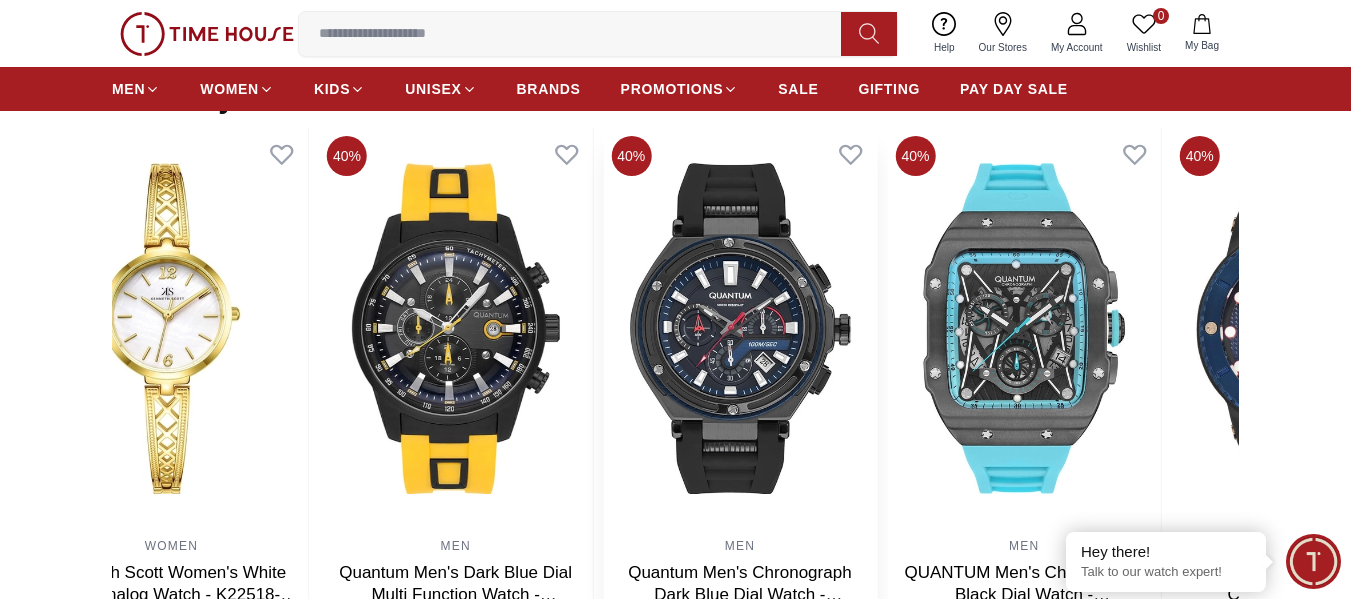 click at bounding box center [739, 328] 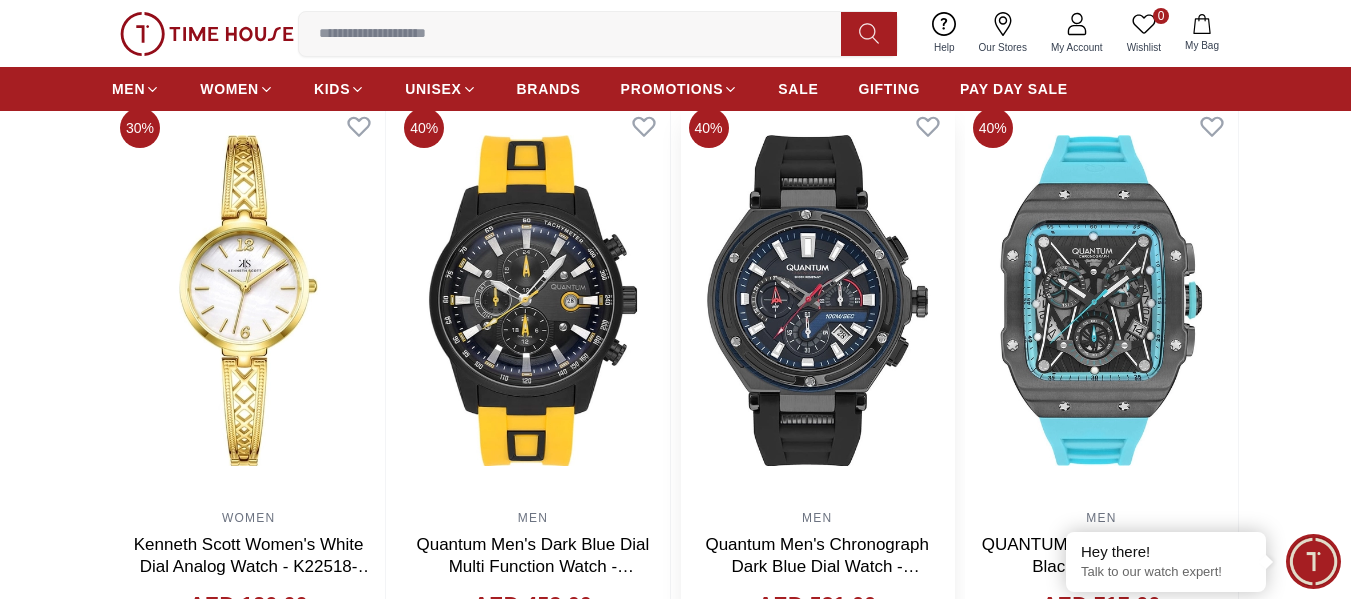 scroll, scrollTop: 2800, scrollLeft: 0, axis: vertical 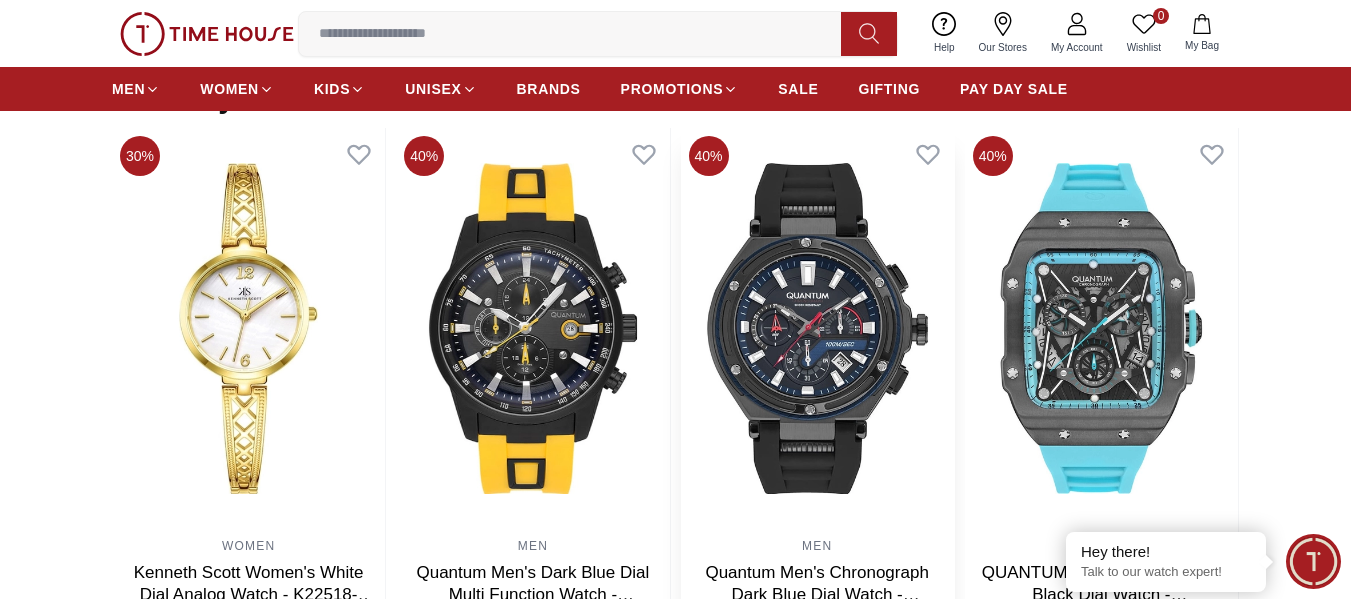 click at bounding box center [817, 328] 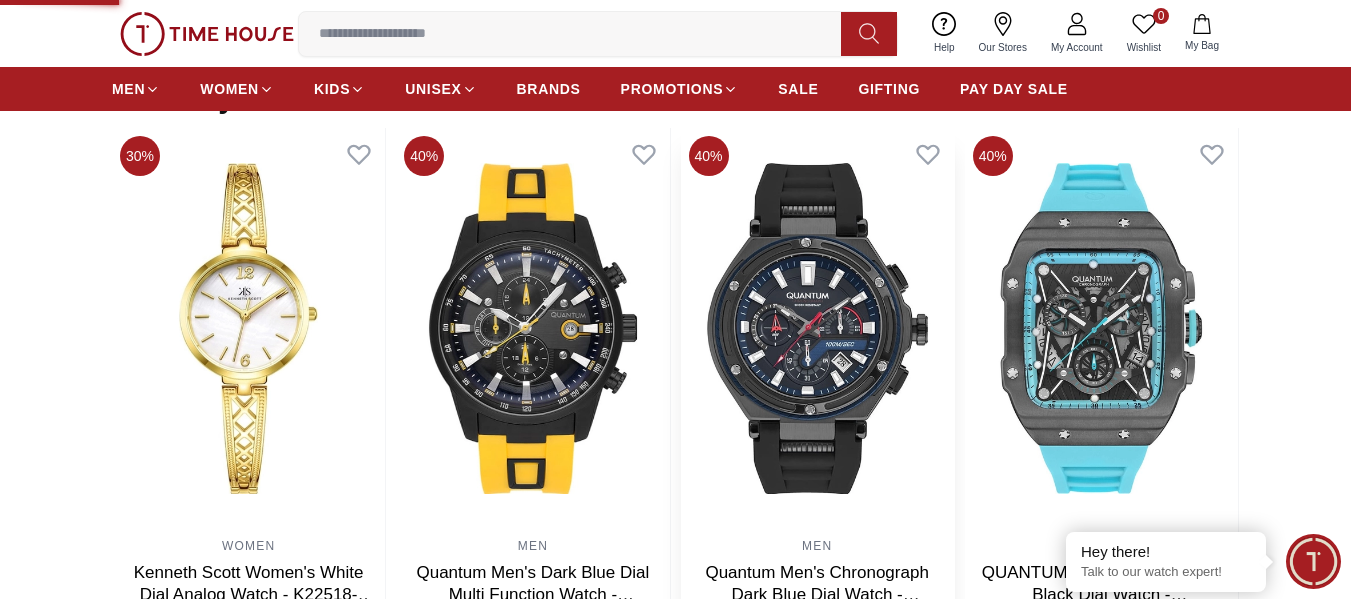 scroll, scrollTop: 0, scrollLeft: 0, axis: both 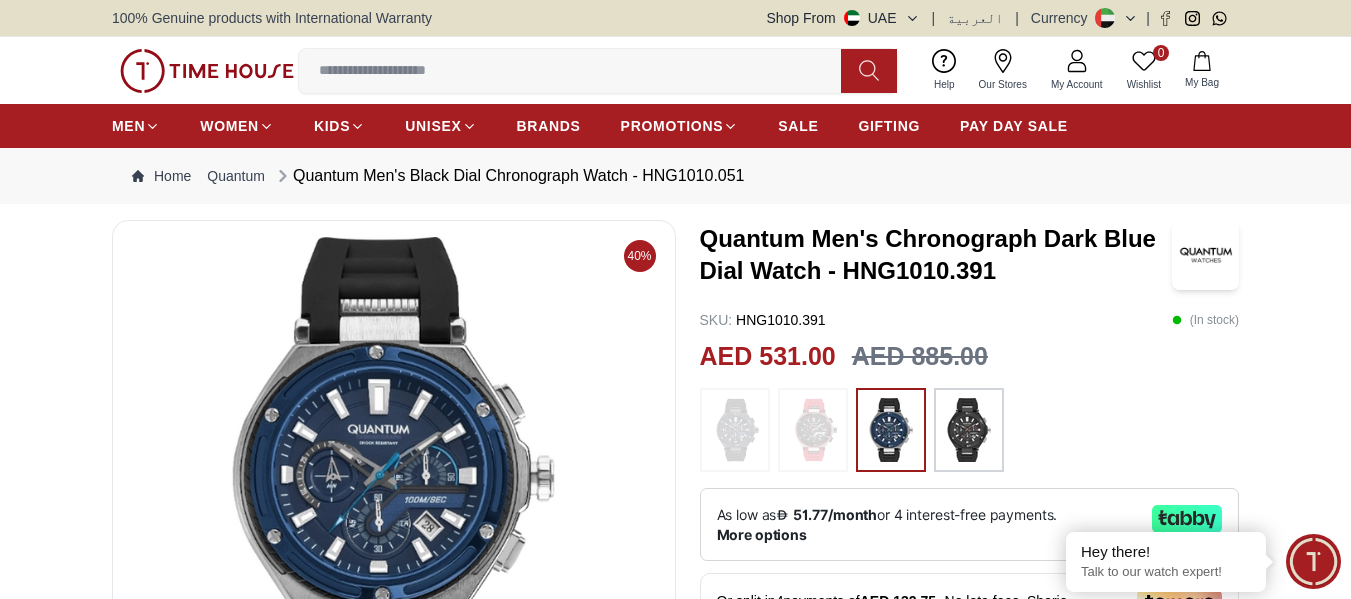 click at bounding box center (969, 430) 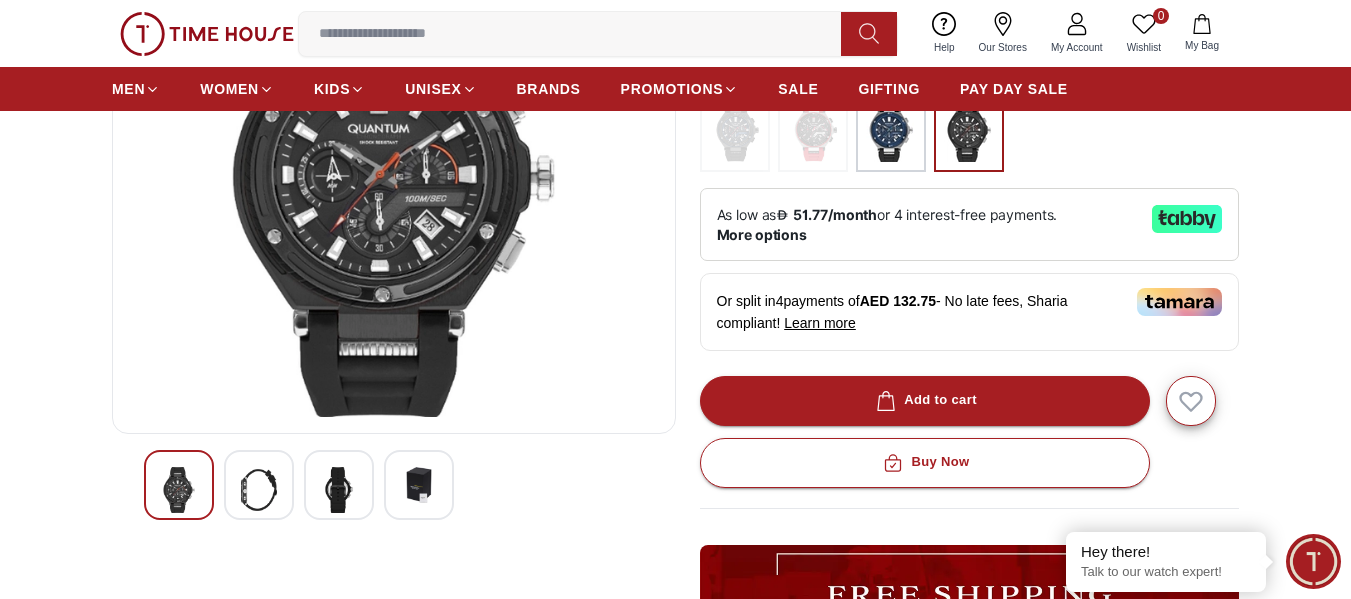 scroll, scrollTop: 400, scrollLeft: 0, axis: vertical 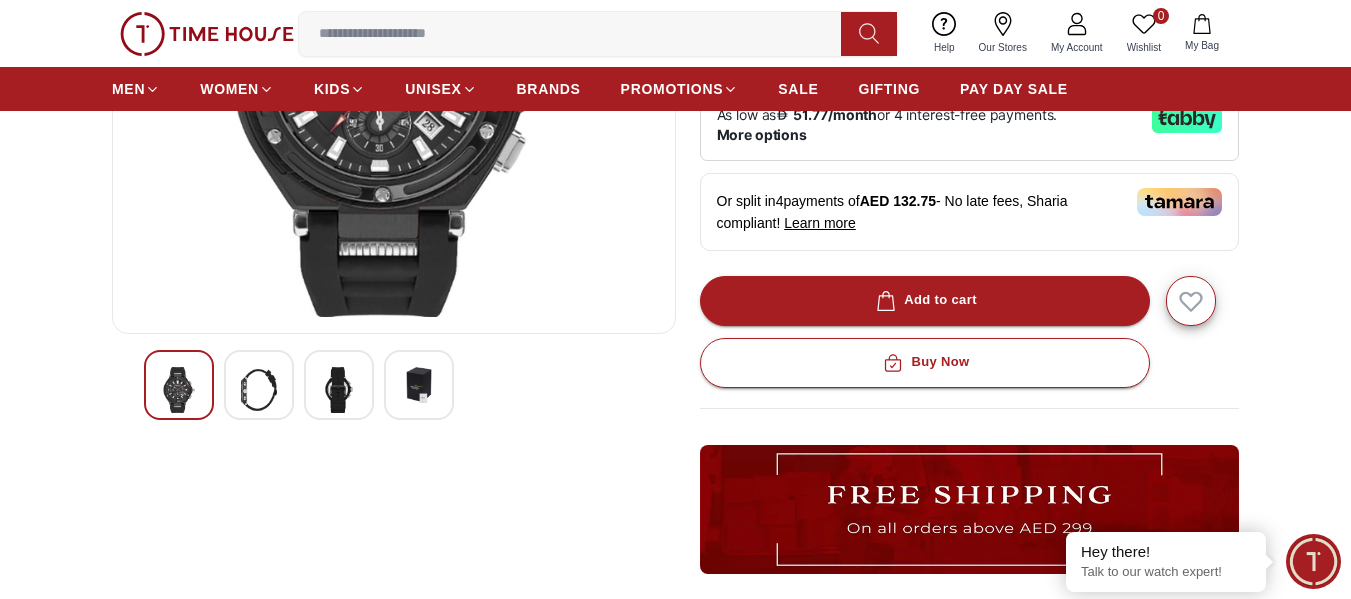 click at bounding box center (259, 390) 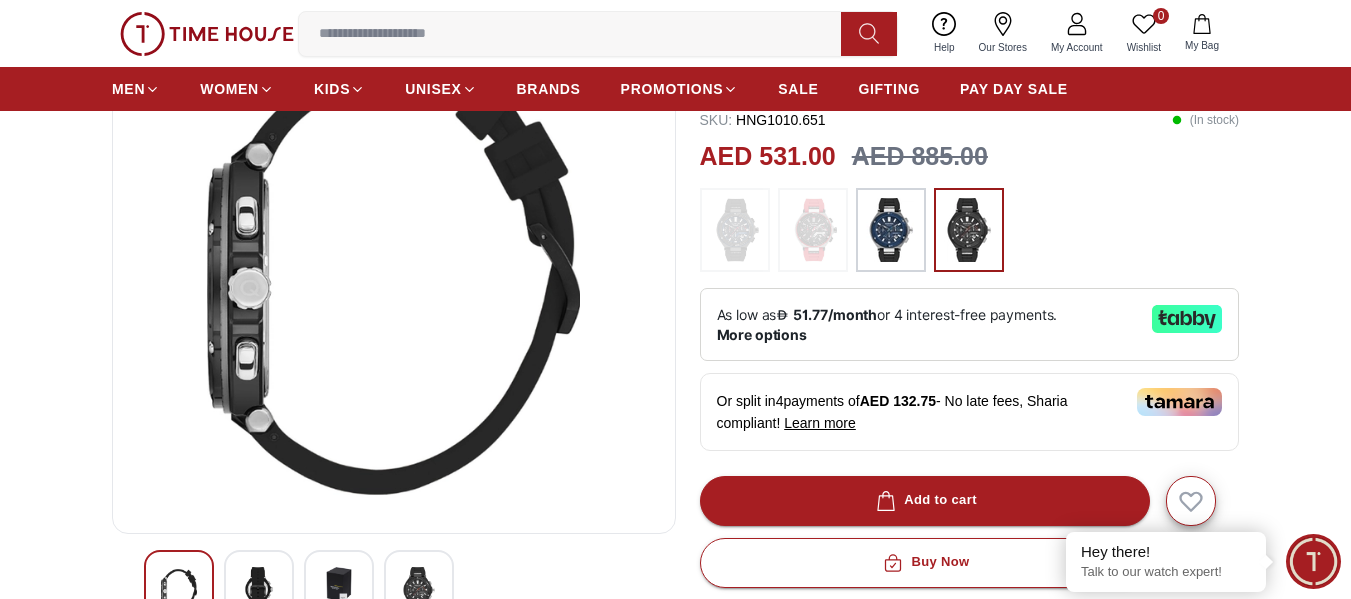 scroll, scrollTop: 300, scrollLeft: 0, axis: vertical 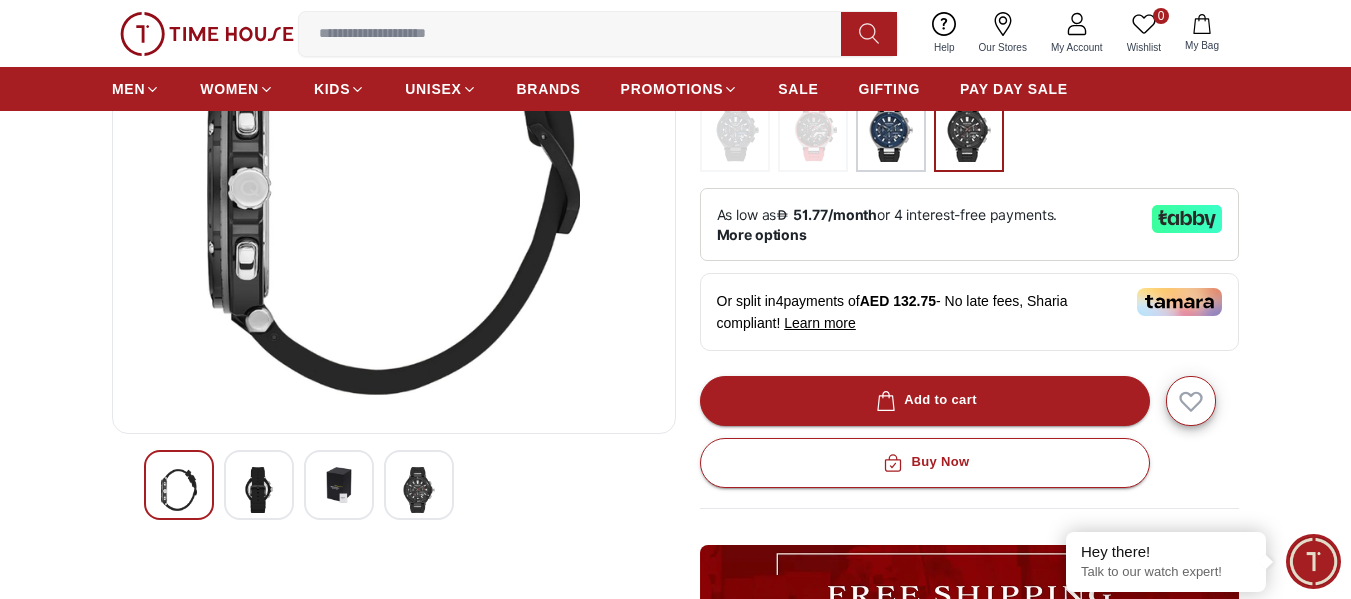 click at bounding box center (339, 485) 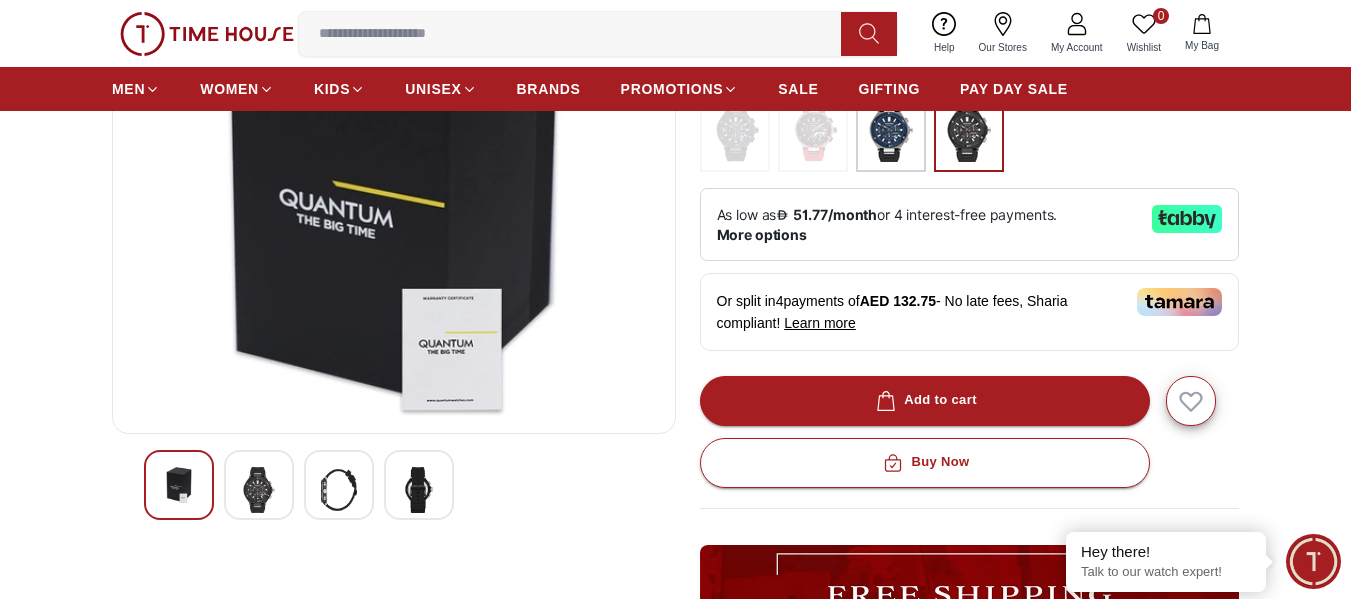 click at bounding box center (419, 490) 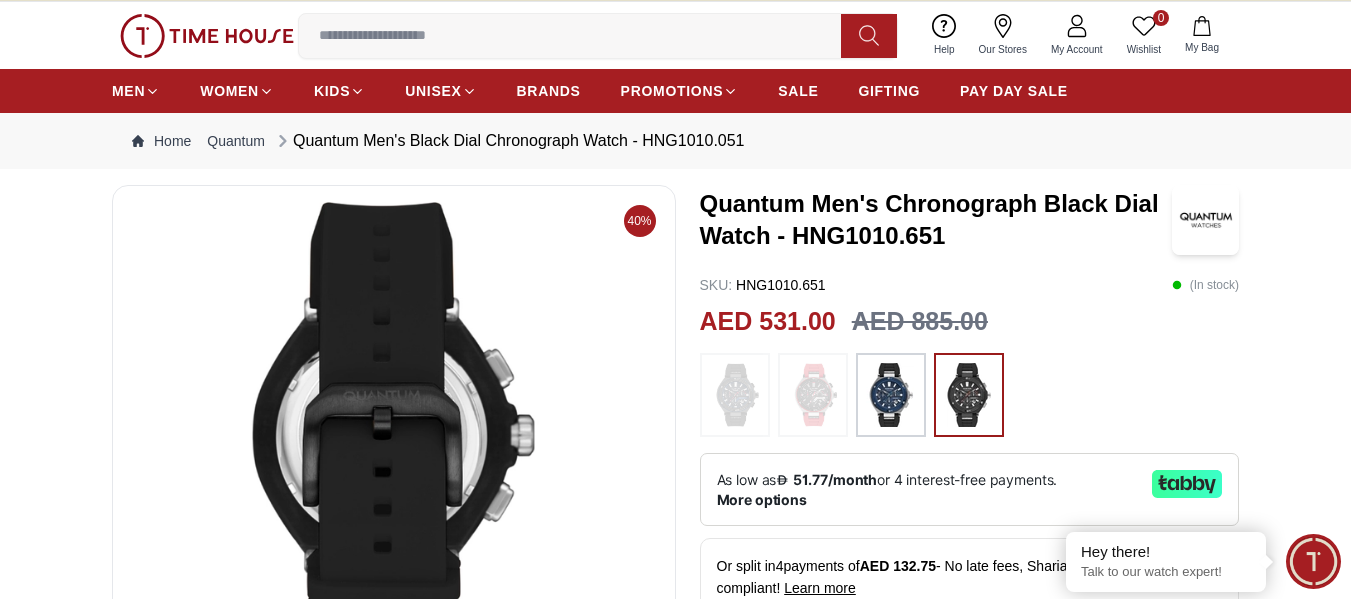scroll, scrollTop: 0, scrollLeft: 0, axis: both 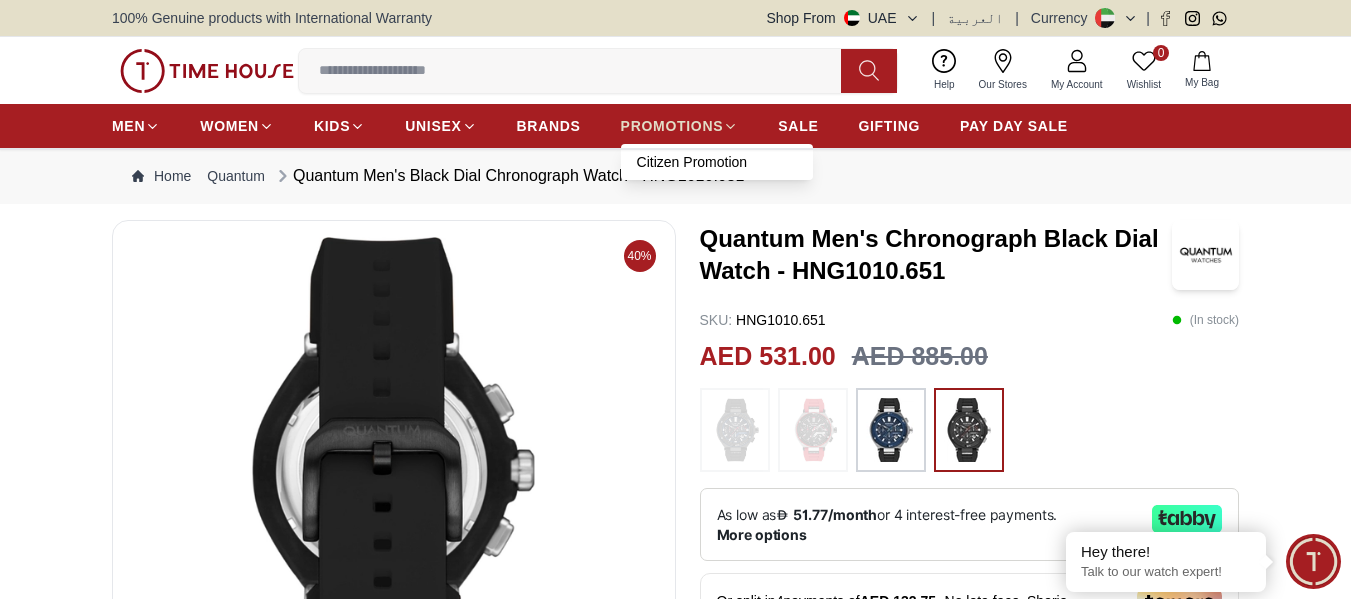 click on "PROMOTIONS" at bounding box center [672, 126] 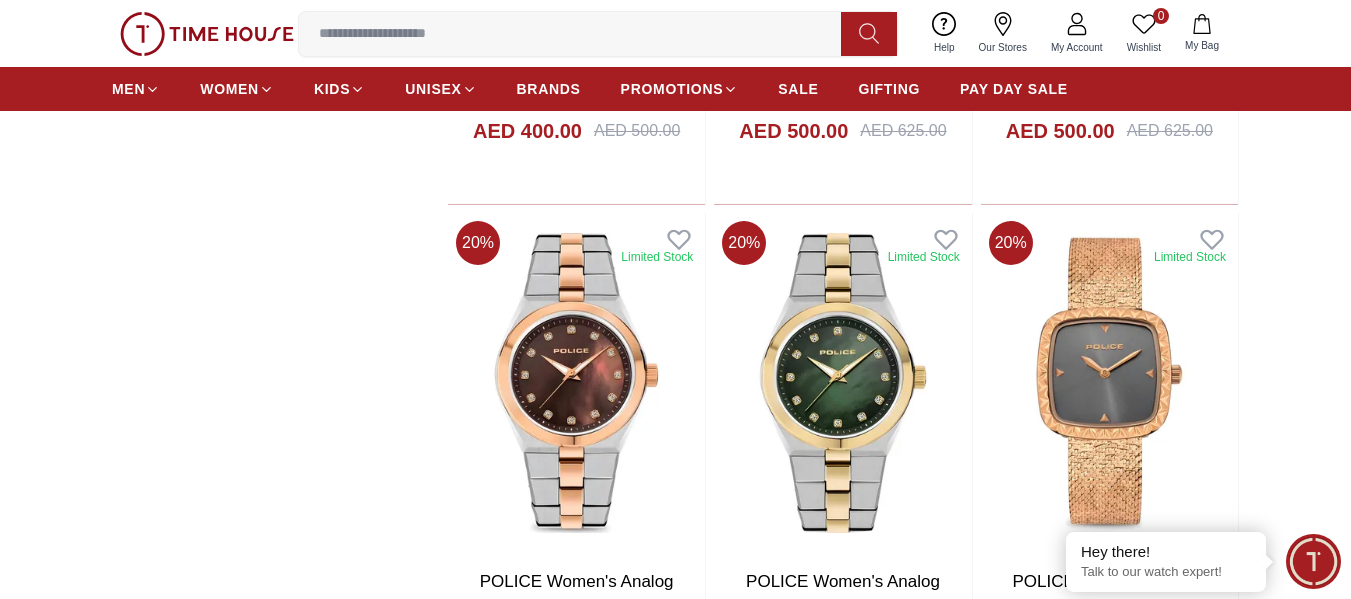 scroll, scrollTop: 2200, scrollLeft: 0, axis: vertical 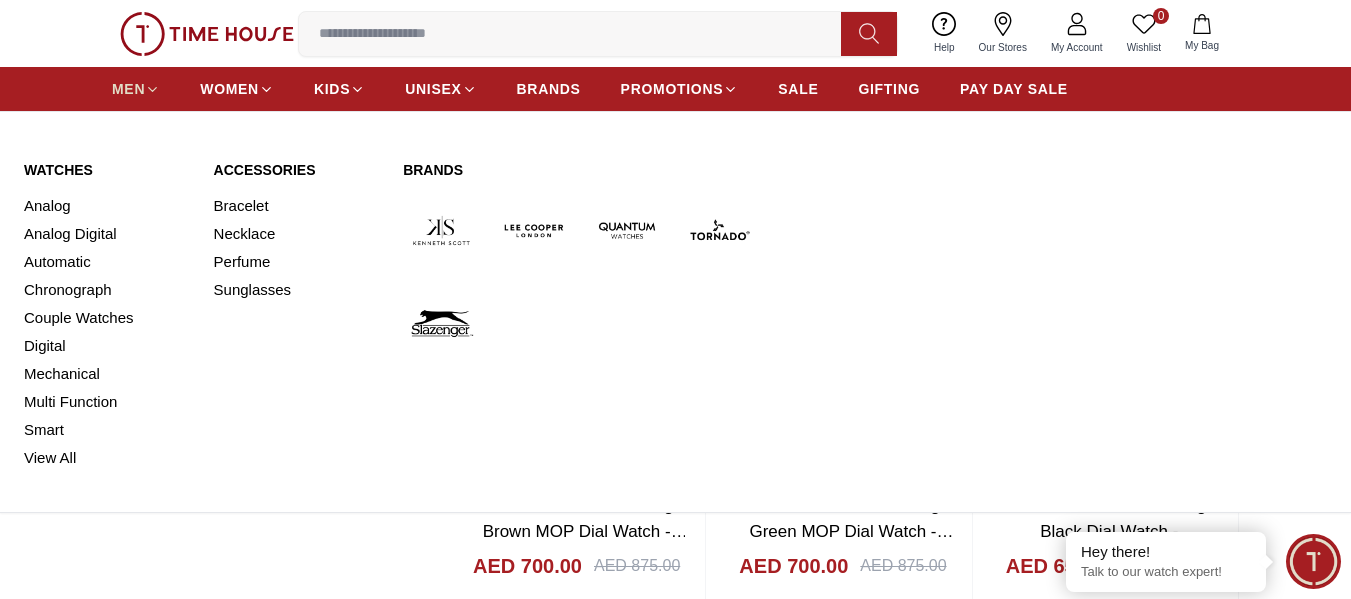 click 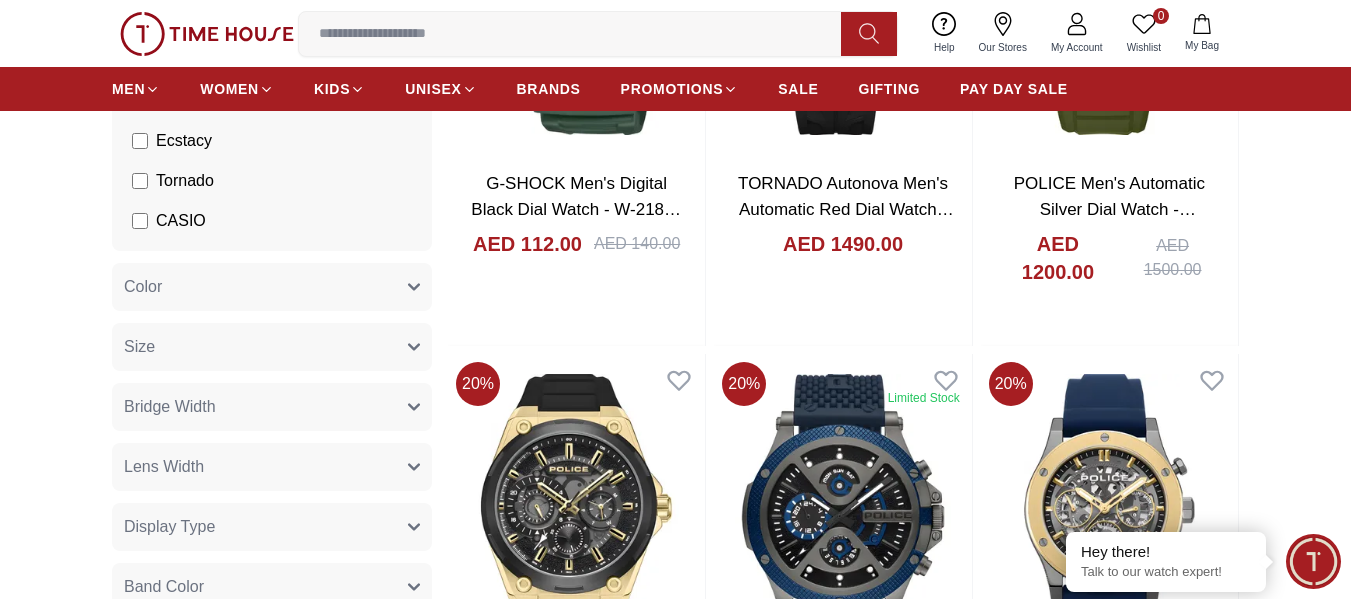 scroll, scrollTop: 600, scrollLeft: 0, axis: vertical 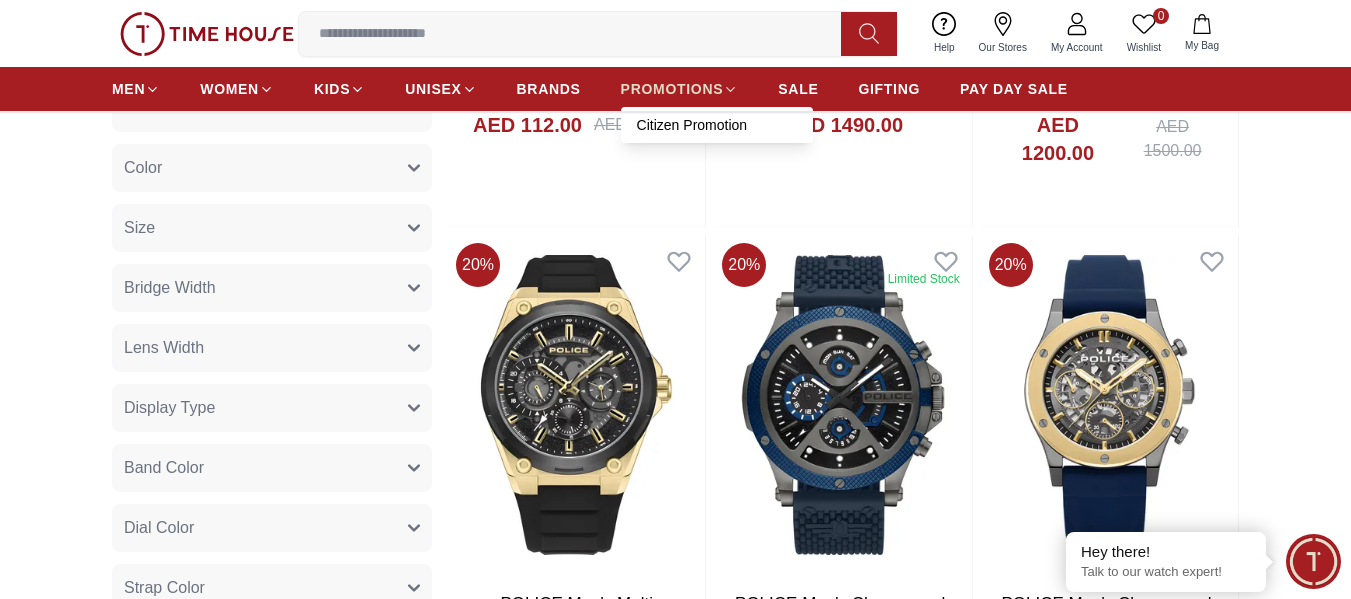 click on "PROMOTIONS" at bounding box center [672, 89] 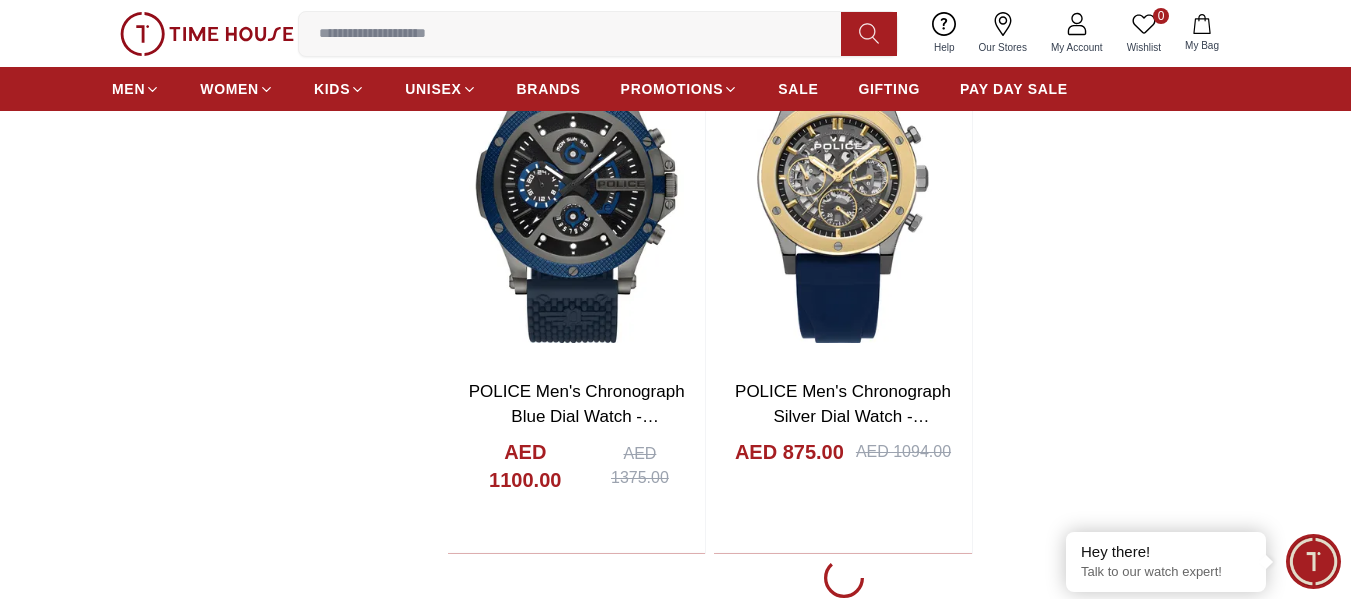 scroll, scrollTop: 3400, scrollLeft: 0, axis: vertical 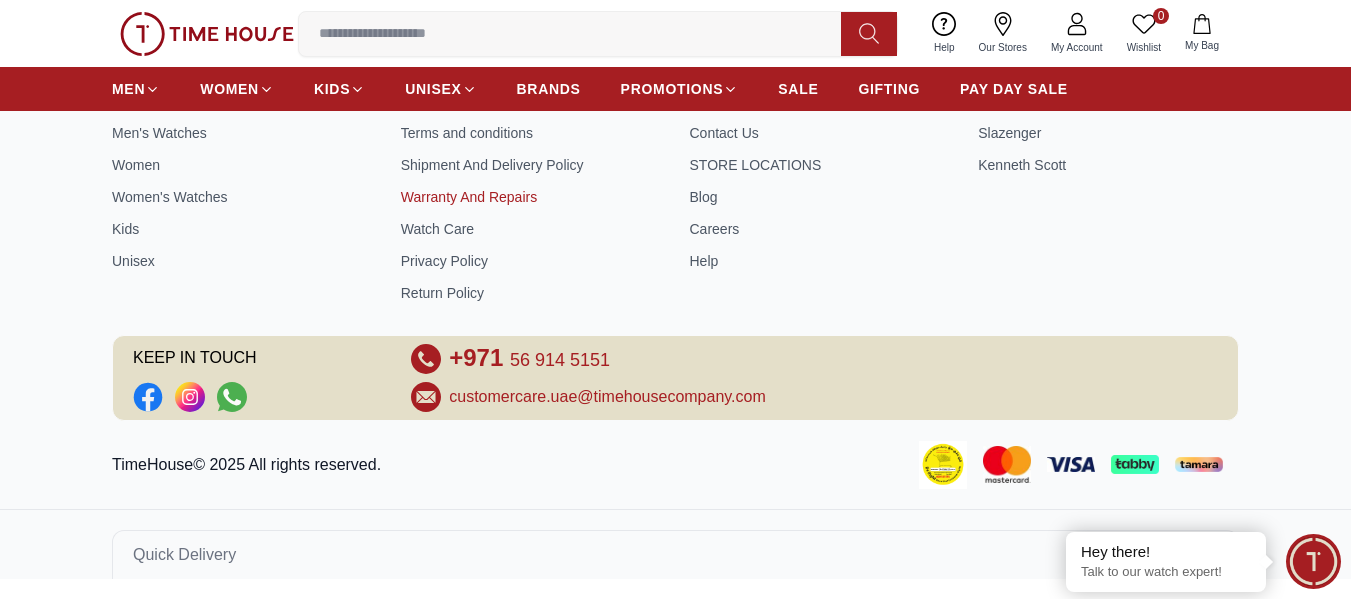 click on "Warranty And Repairs" at bounding box center [531, 197] 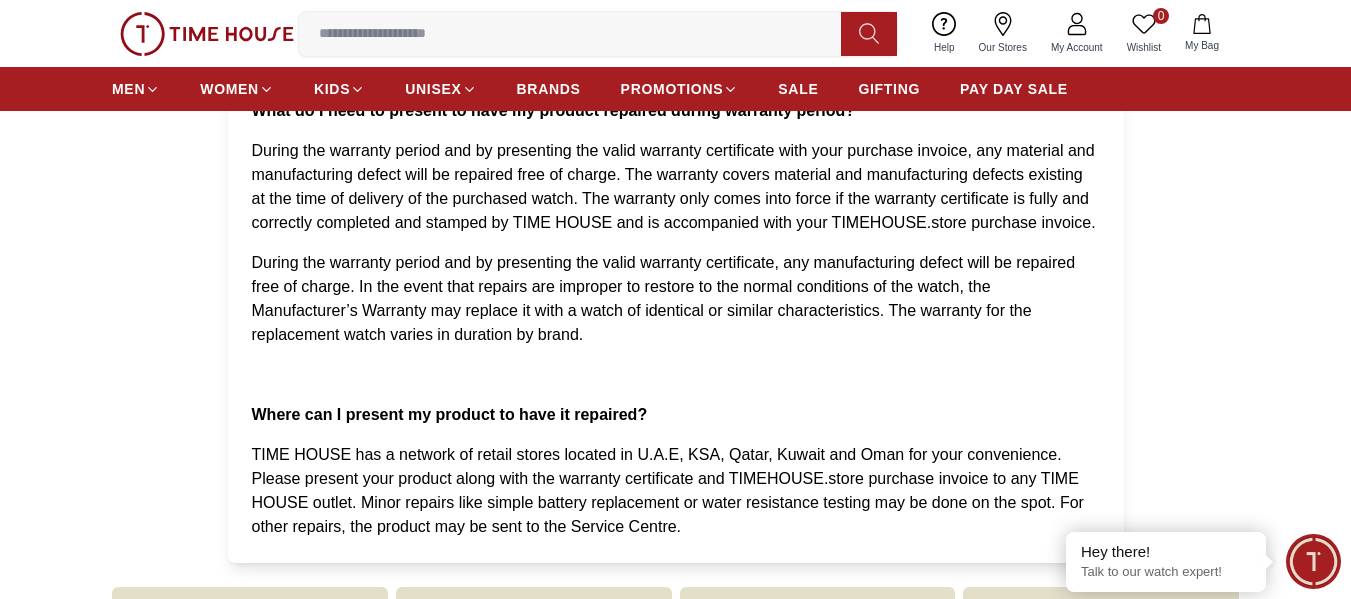 scroll, scrollTop: 200, scrollLeft: 0, axis: vertical 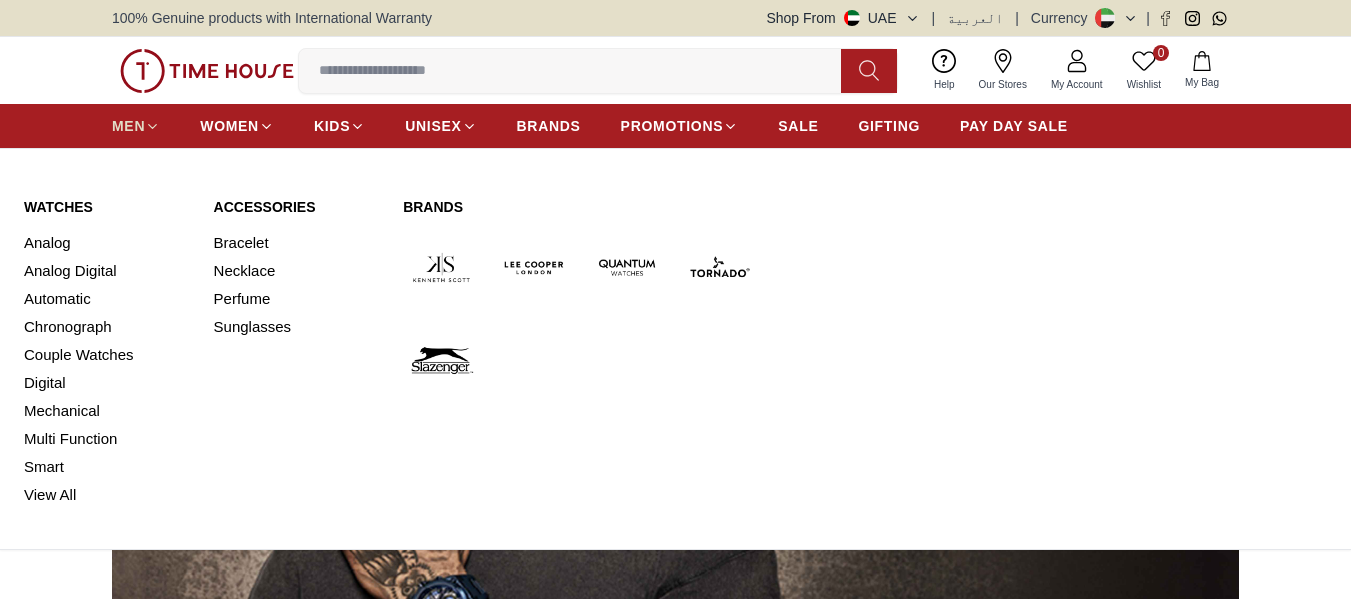 click 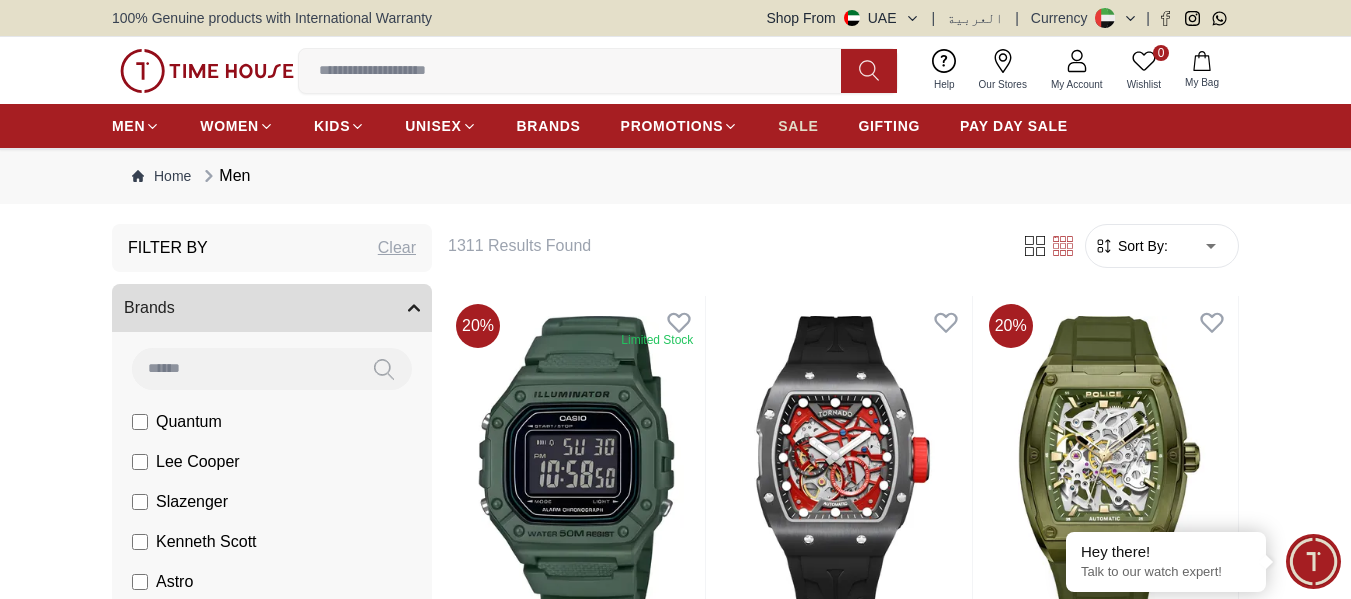 click on "SALE" at bounding box center [798, 126] 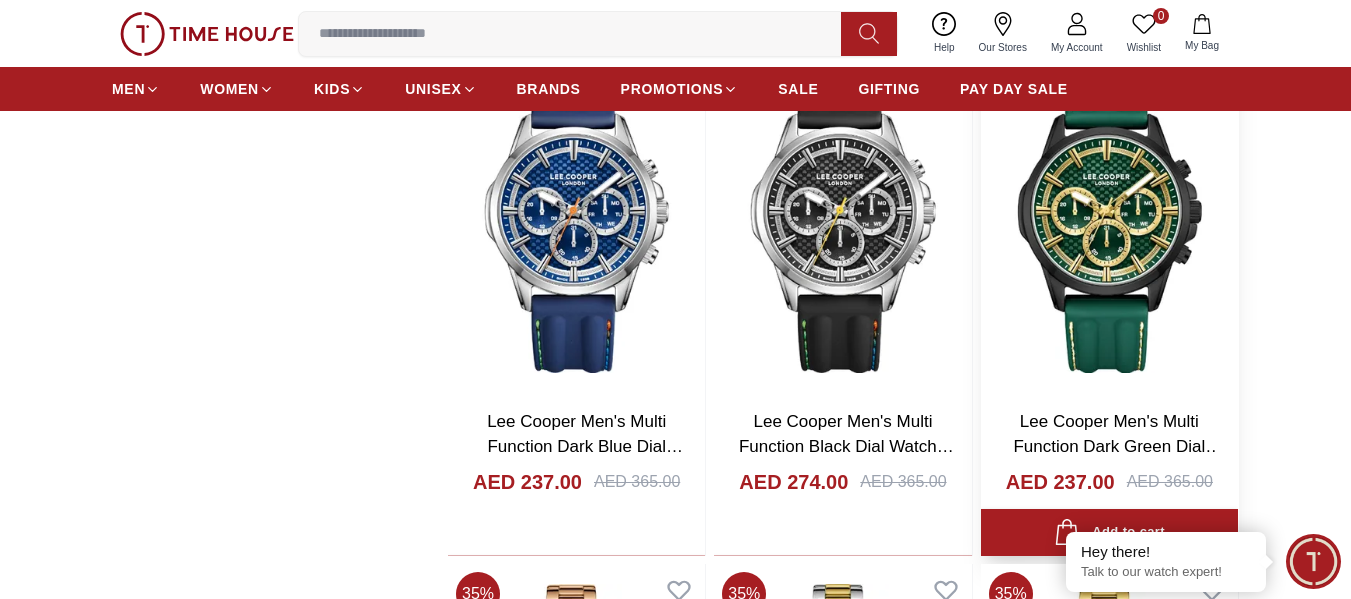 scroll, scrollTop: 2700, scrollLeft: 0, axis: vertical 